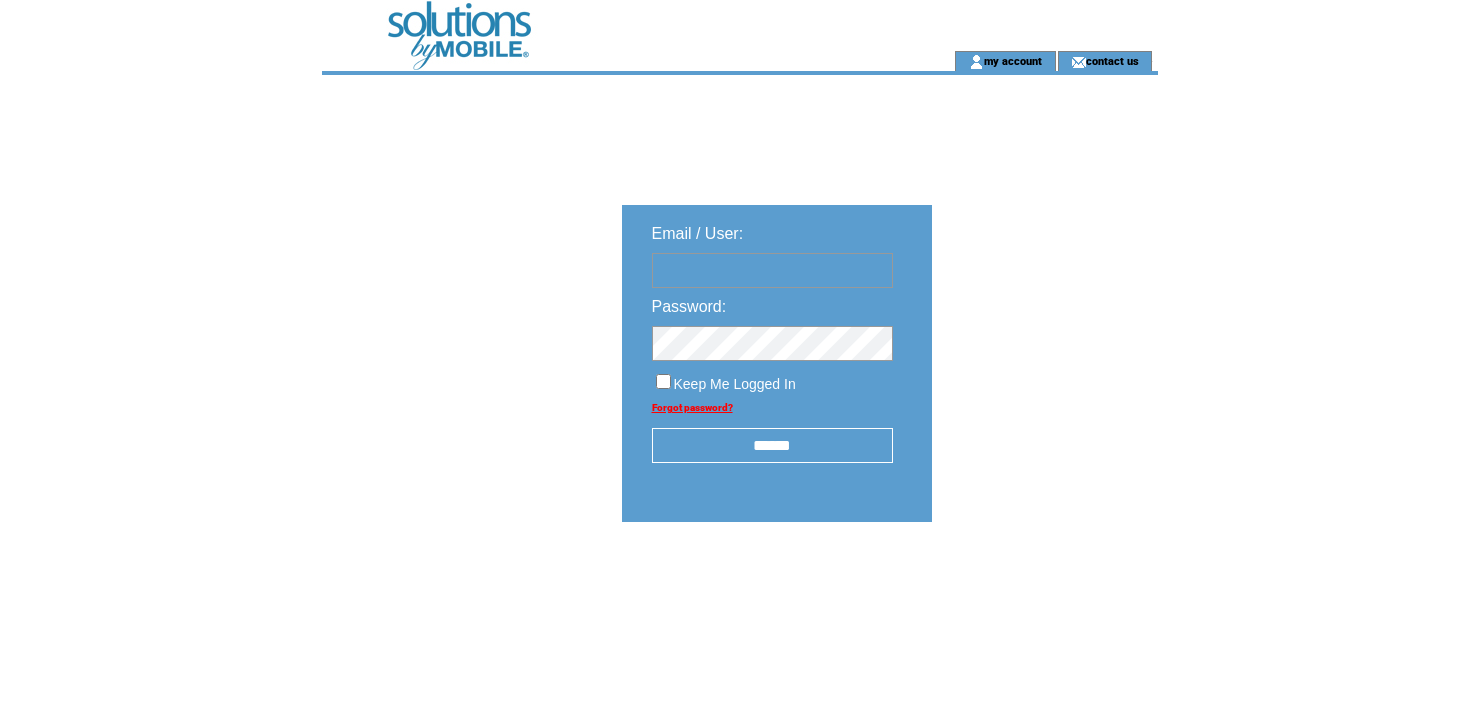 scroll, scrollTop: 0, scrollLeft: 0, axis: both 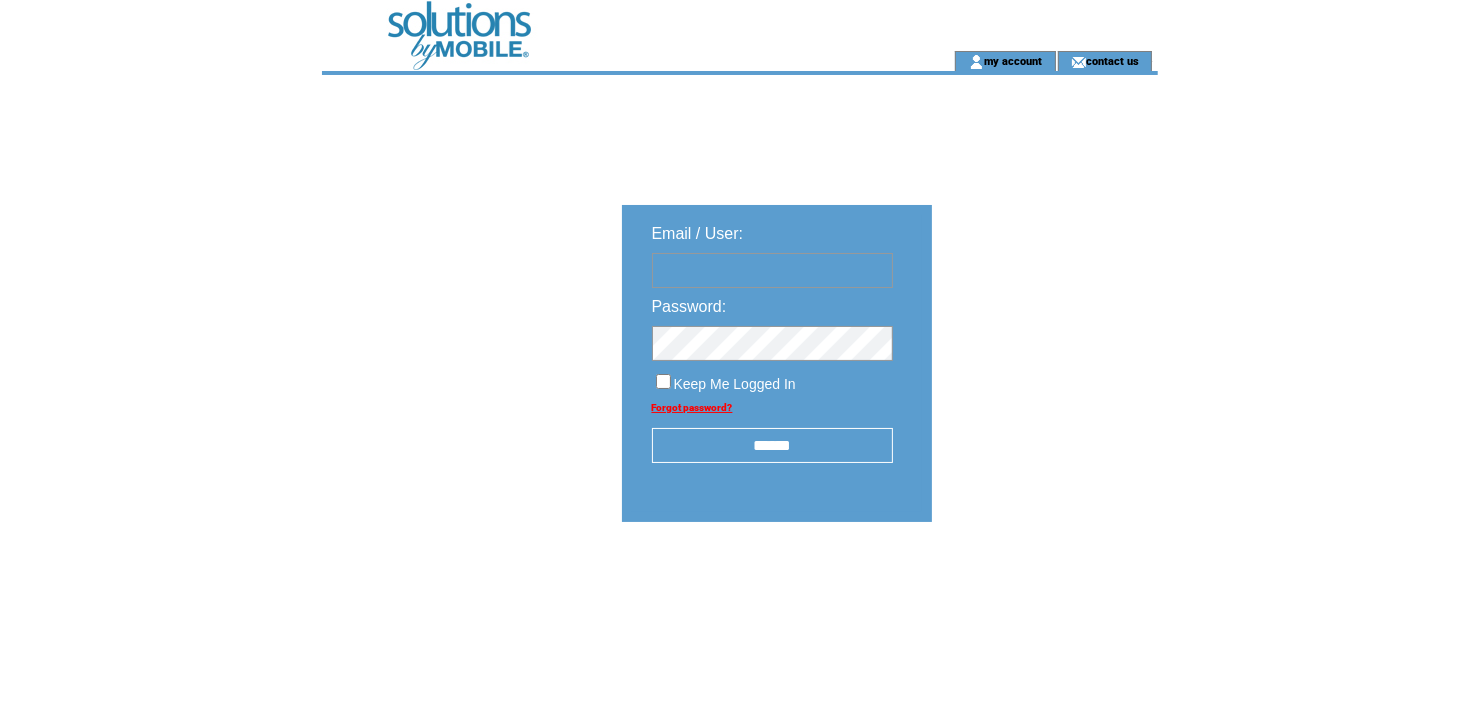 type on "**********" 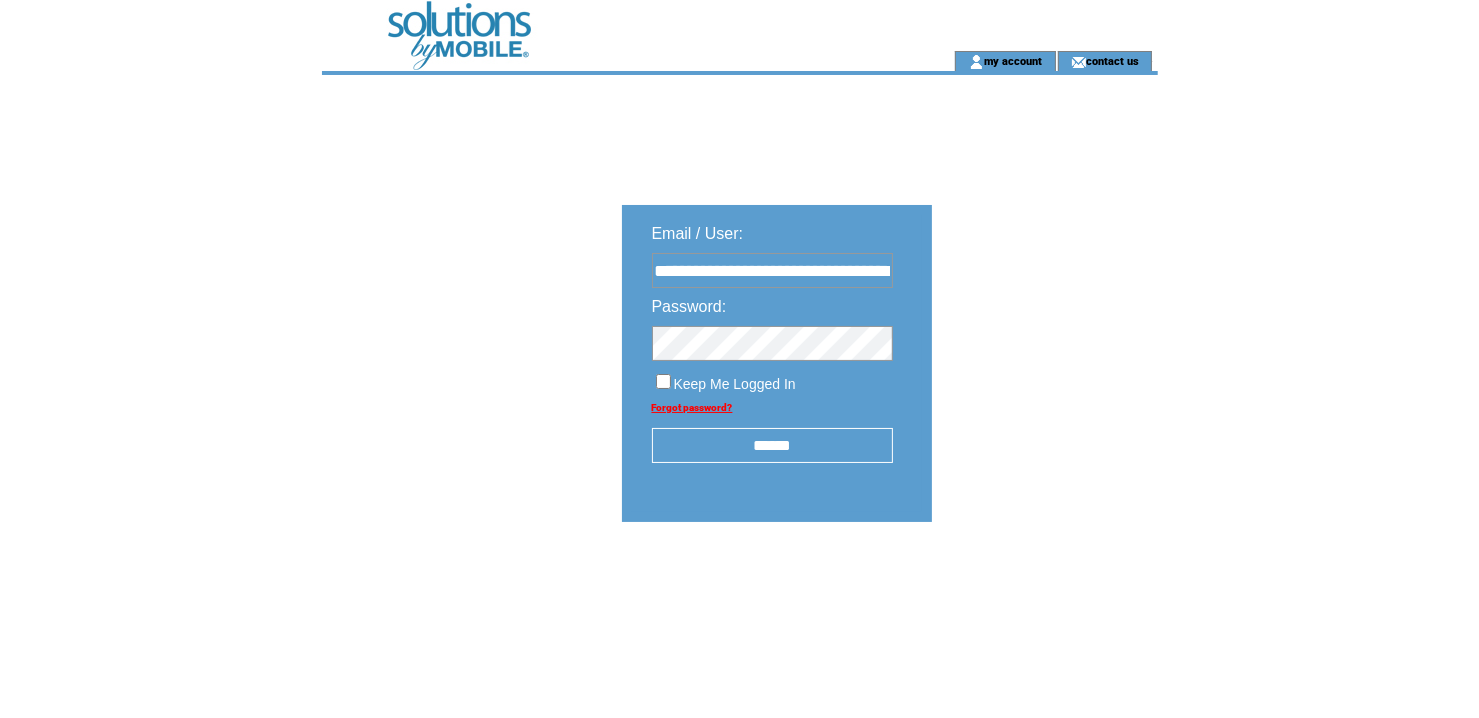 click on "******" at bounding box center (772, 445) 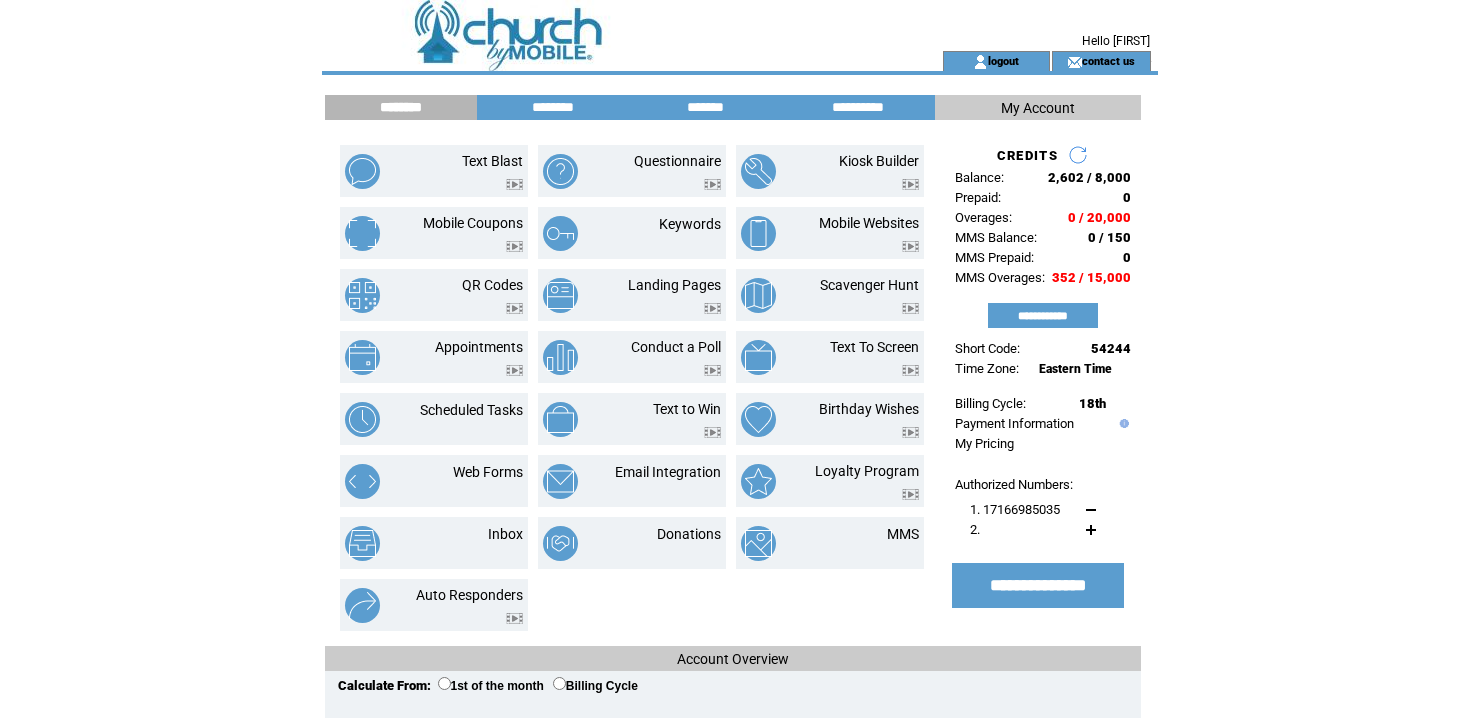 scroll, scrollTop: 0, scrollLeft: 0, axis: both 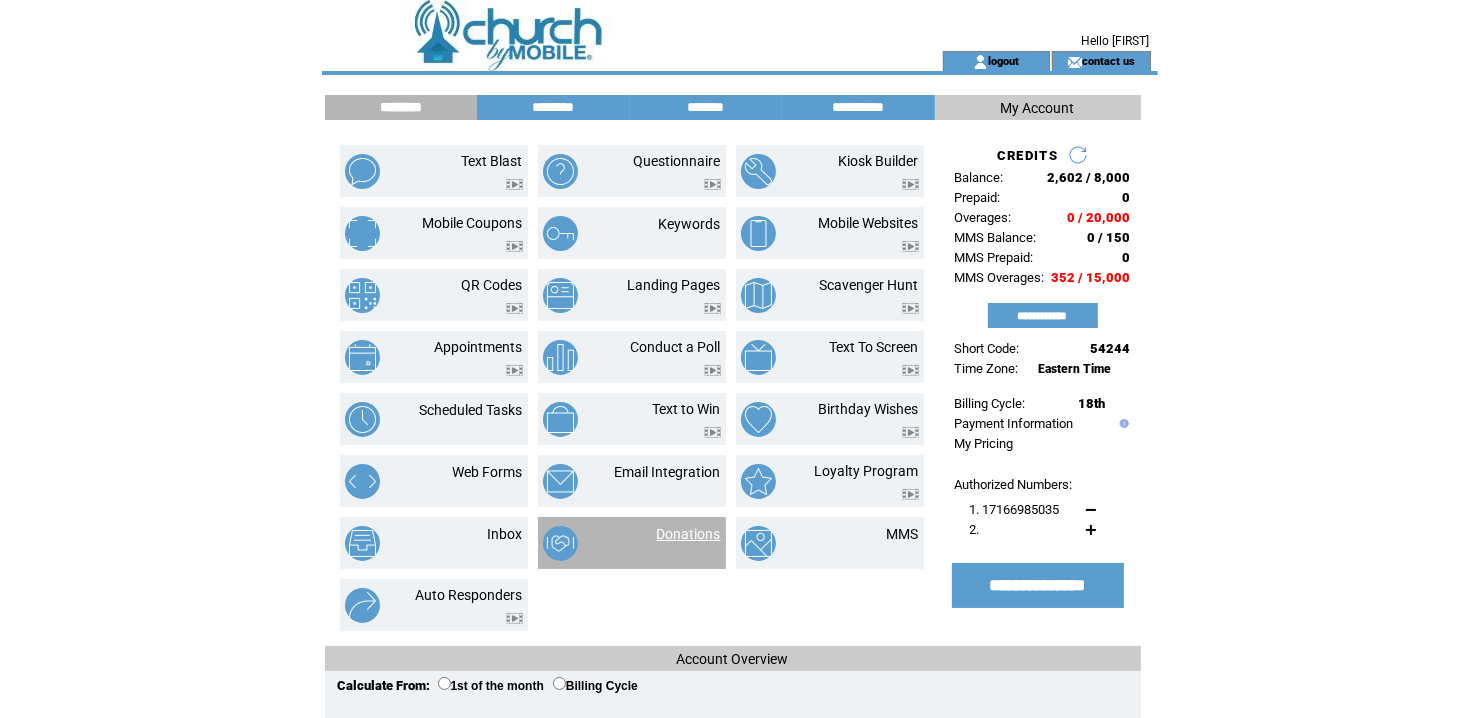 click on "Donations" at bounding box center (689, 534) 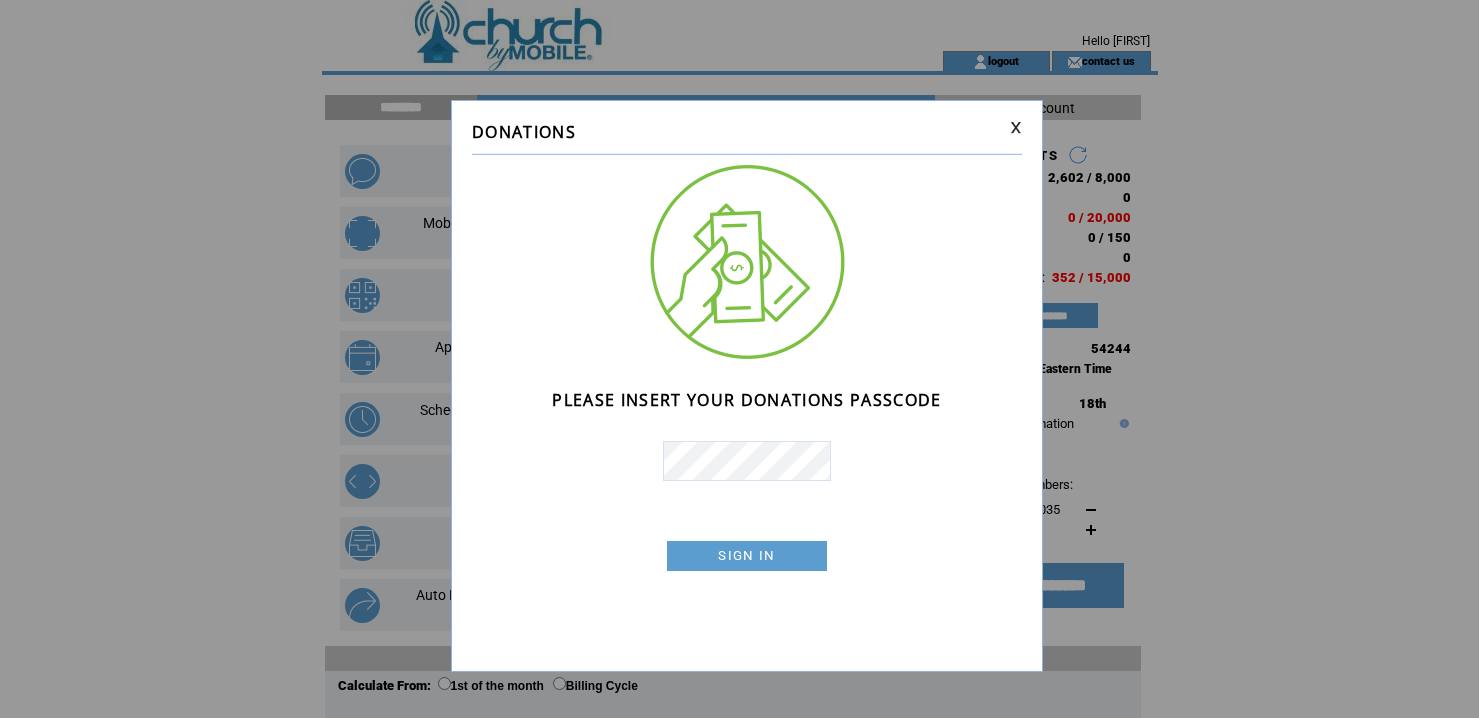 scroll, scrollTop: 0, scrollLeft: 0, axis: both 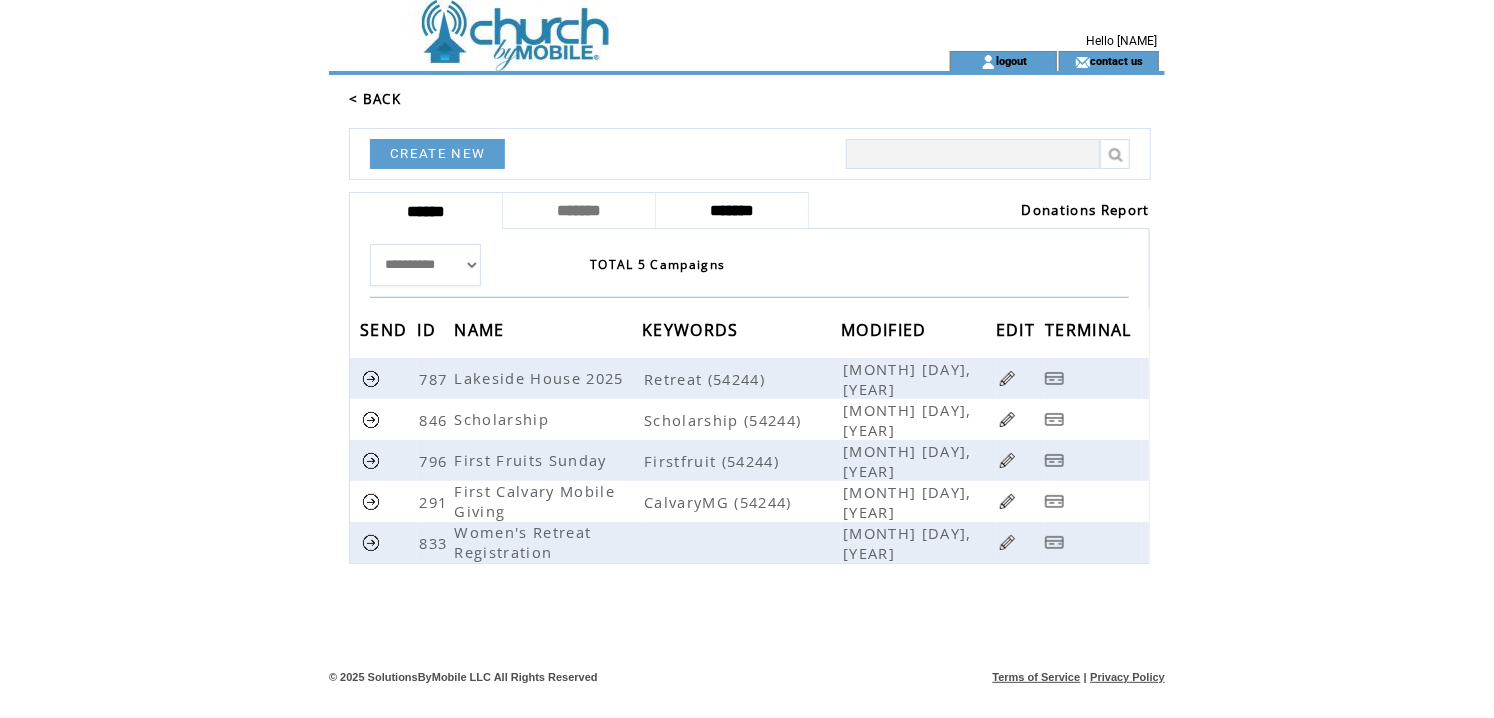 click on "*******" at bounding box center (732, 210) 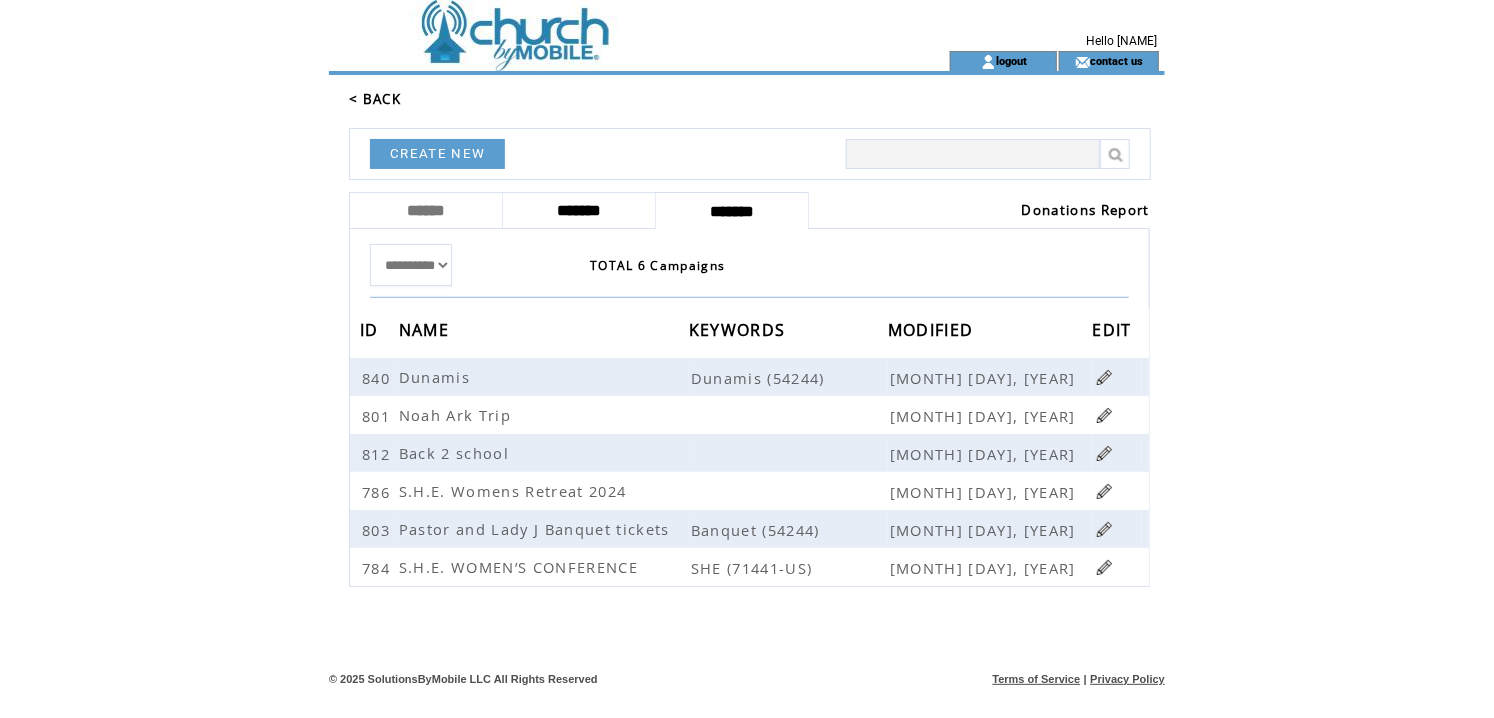 click on "*******" at bounding box center [579, 210] 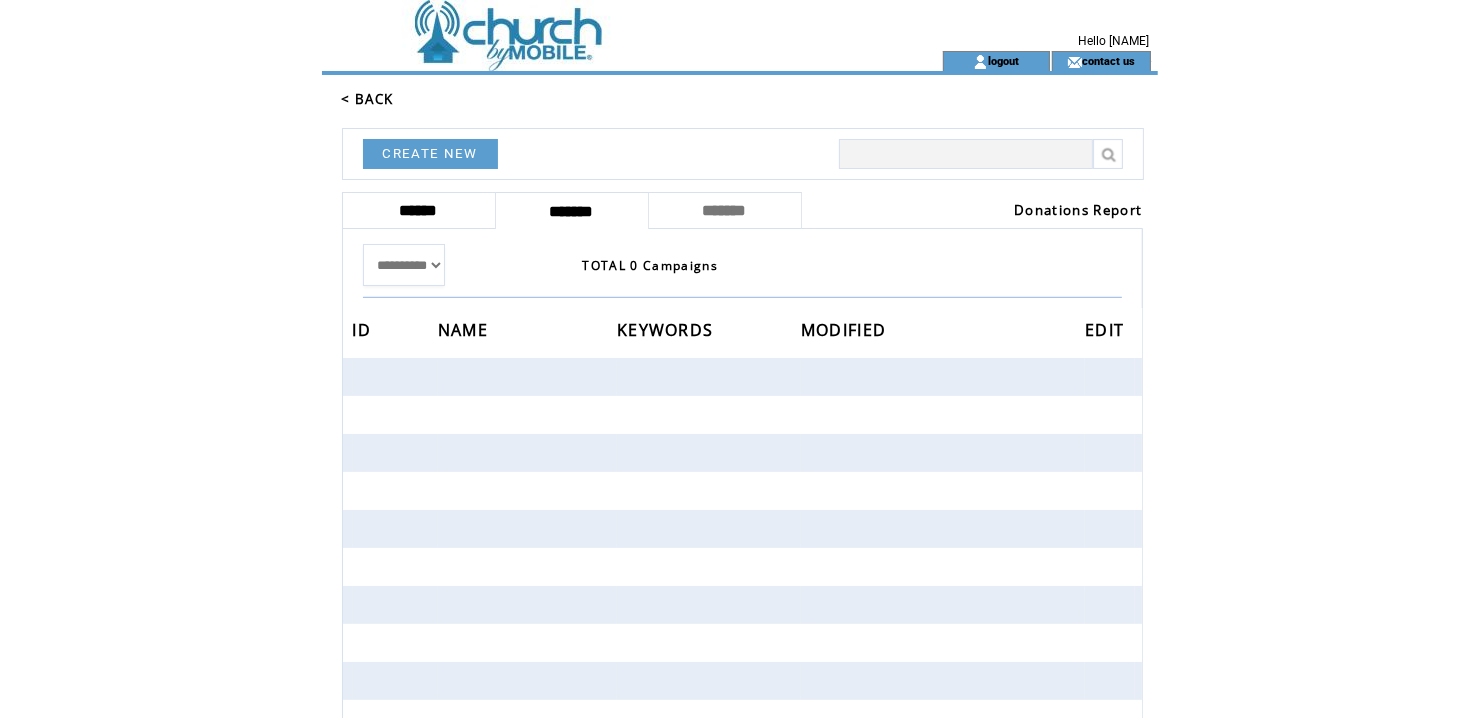 click on "******" at bounding box center (419, 210) 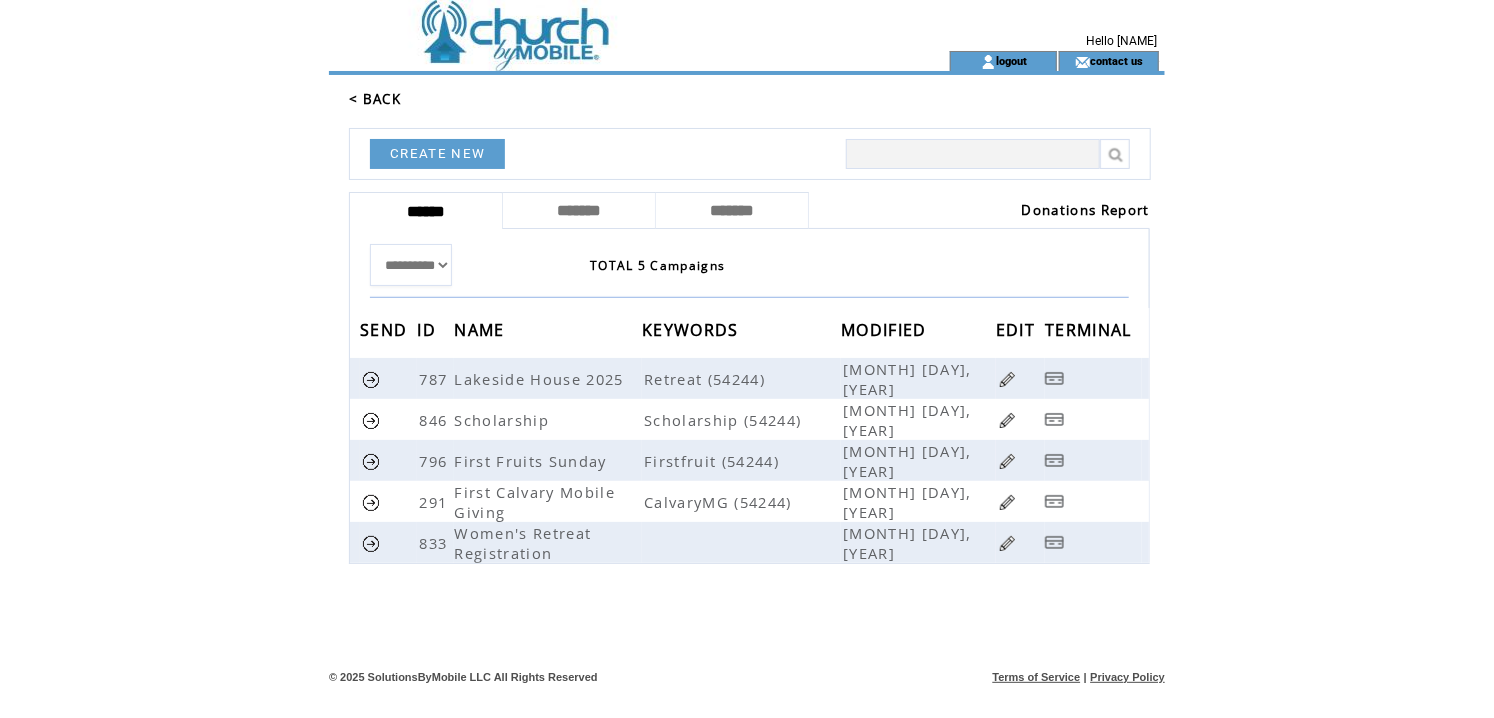 click on "< BACK" at bounding box center (375, 99) 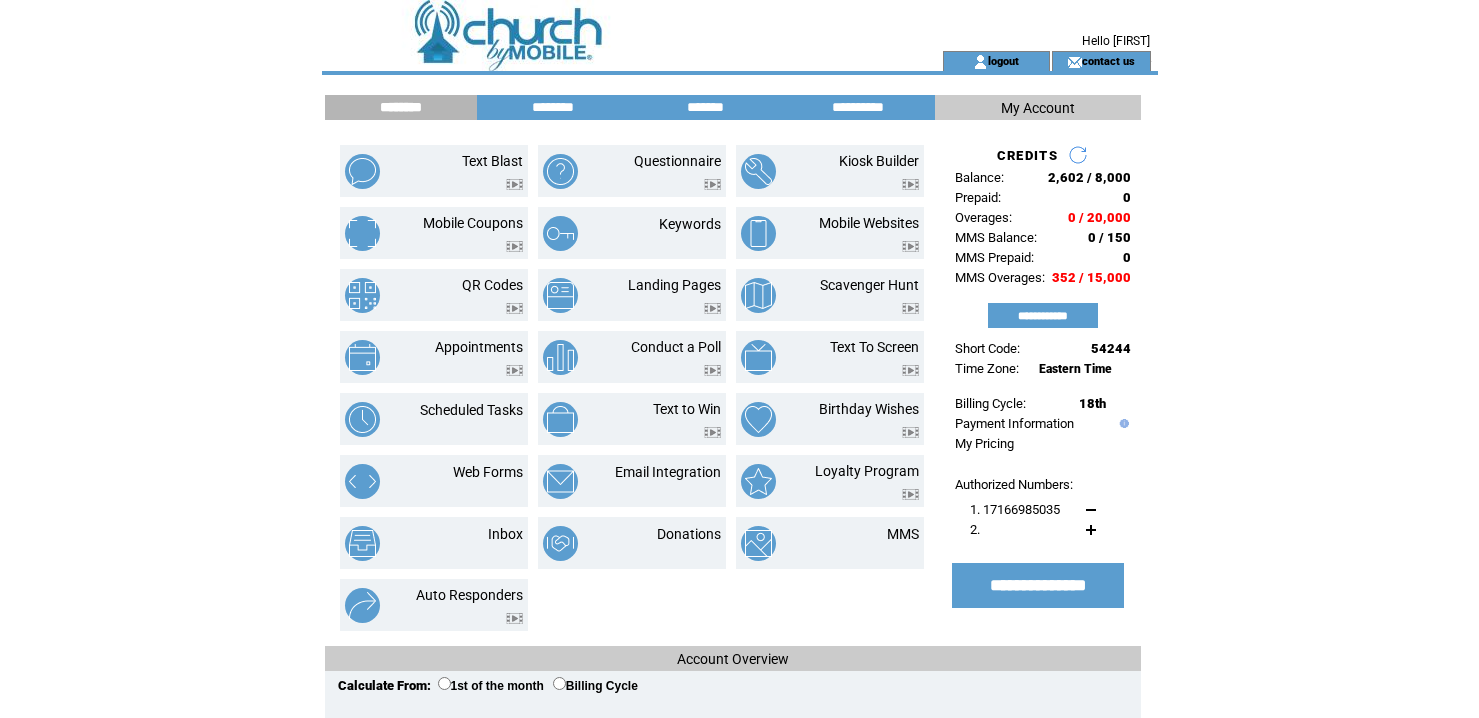 scroll, scrollTop: 0, scrollLeft: 0, axis: both 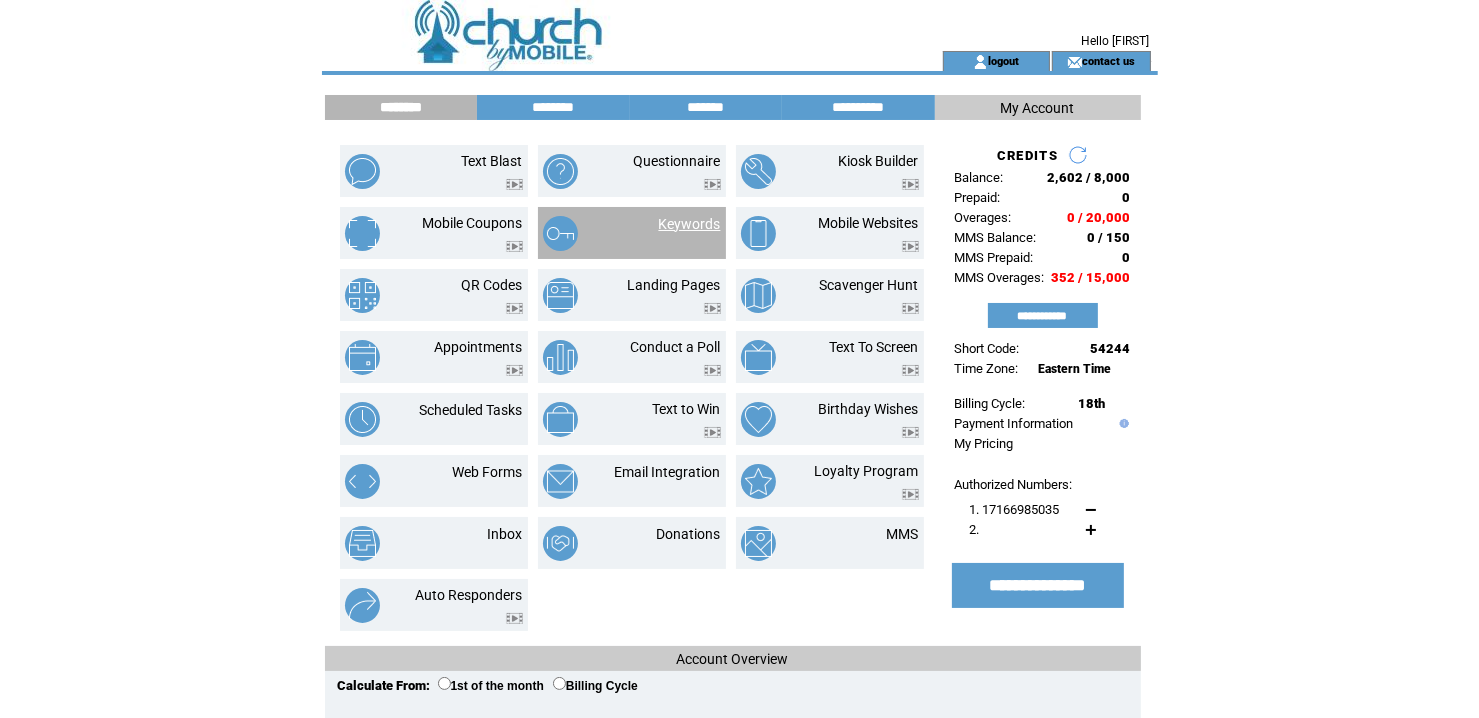 click on "Keywords" at bounding box center [690, 224] 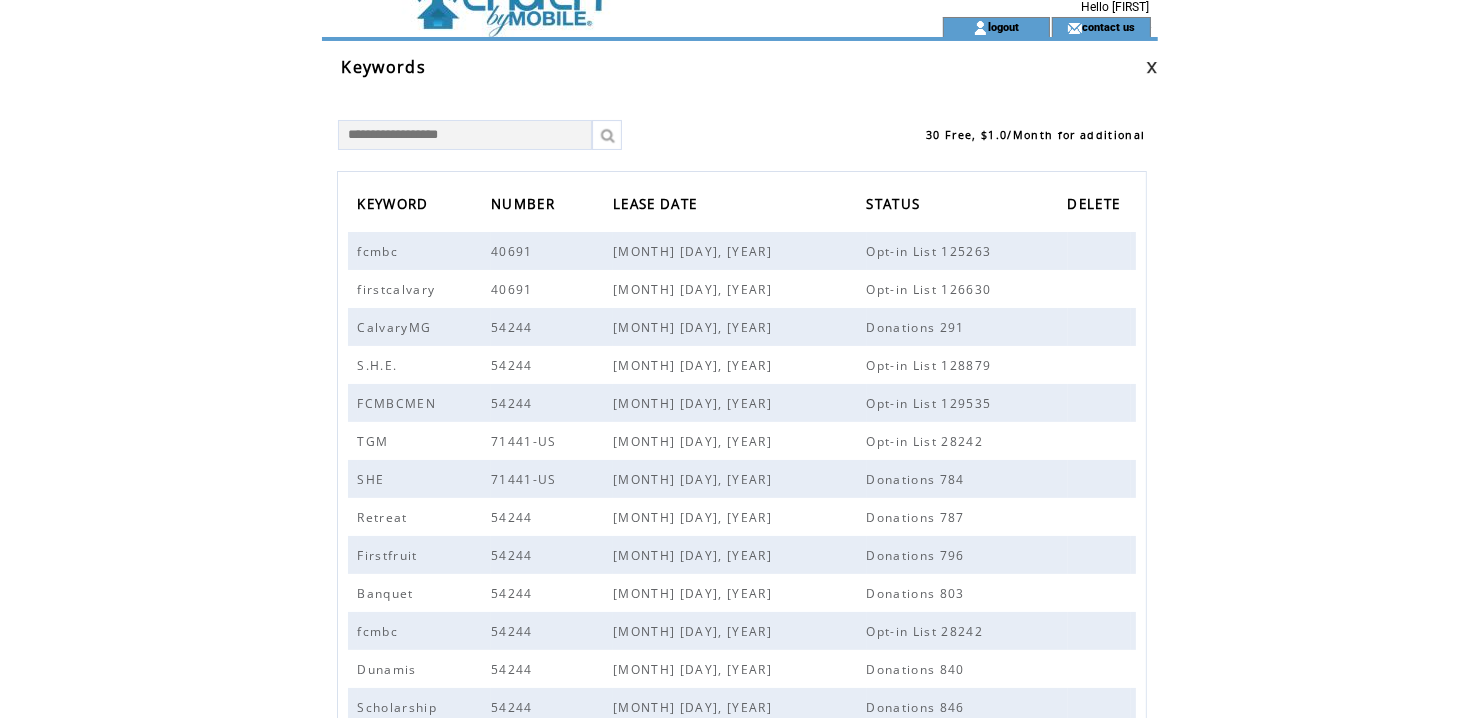 scroll, scrollTop: 0, scrollLeft: 0, axis: both 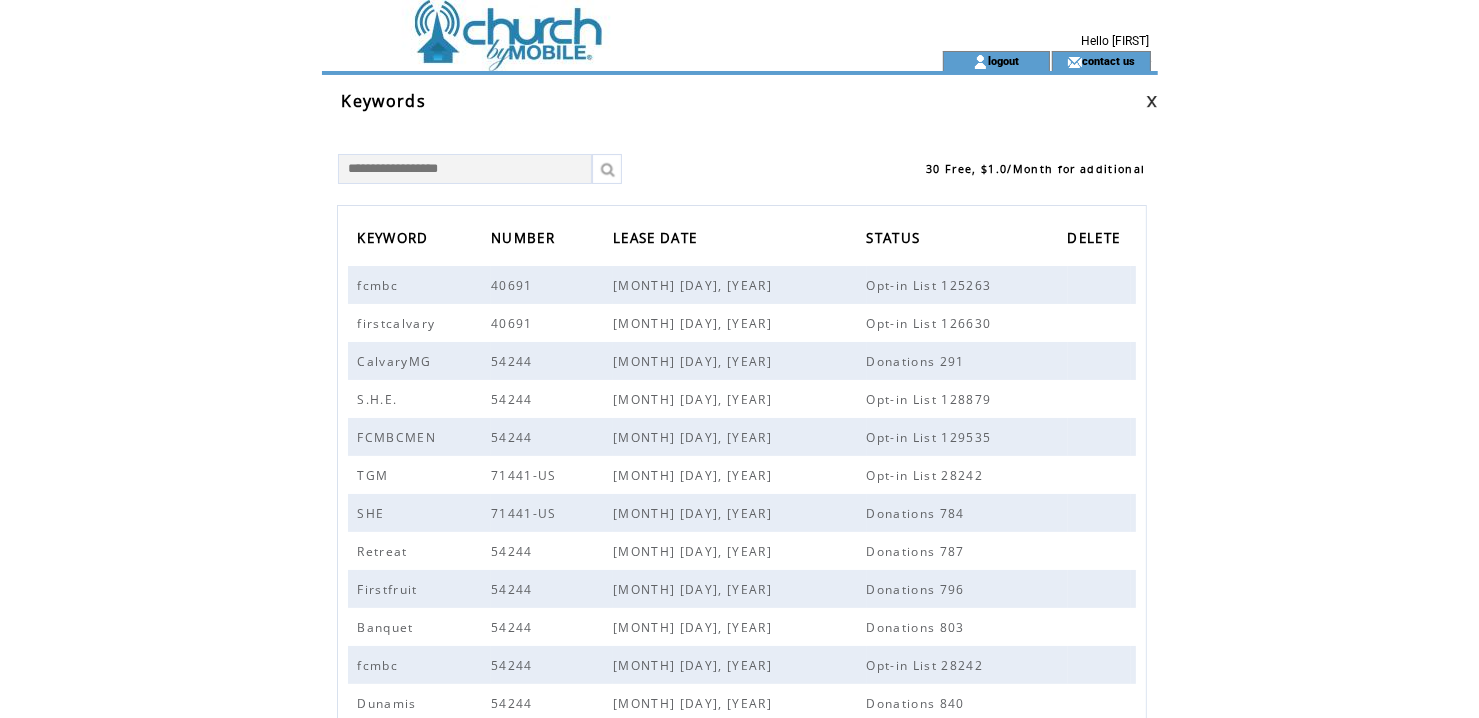 click at bounding box center (596, 25) 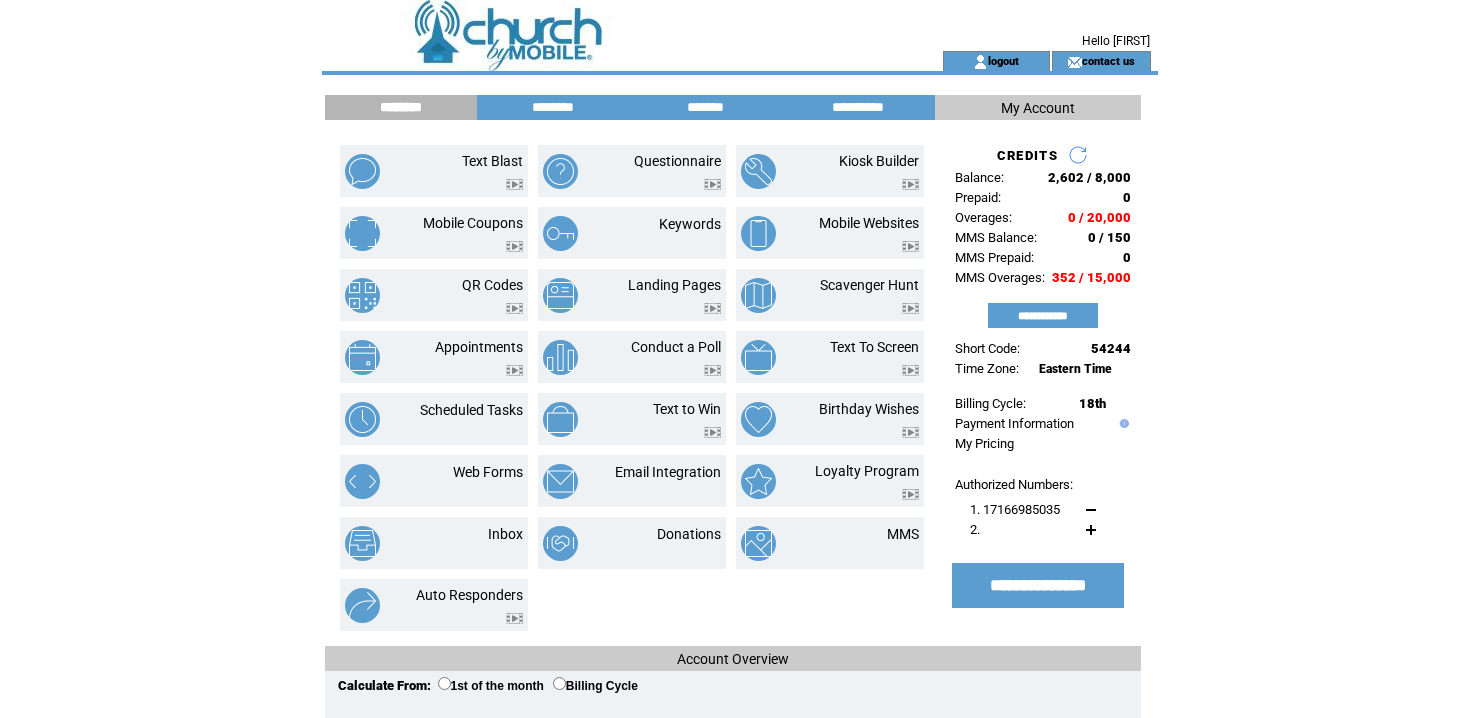 scroll, scrollTop: 0, scrollLeft: 0, axis: both 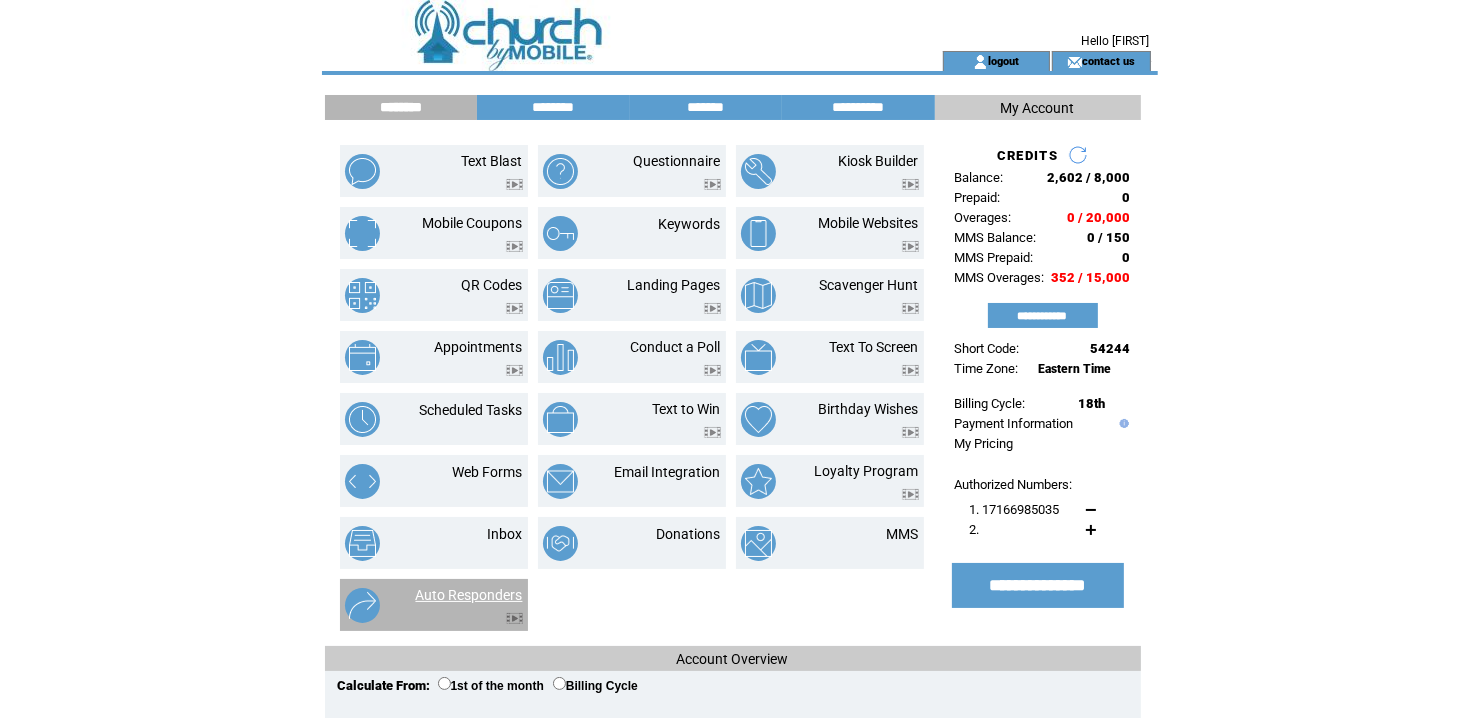 click on "Auto Responders" at bounding box center [469, 595] 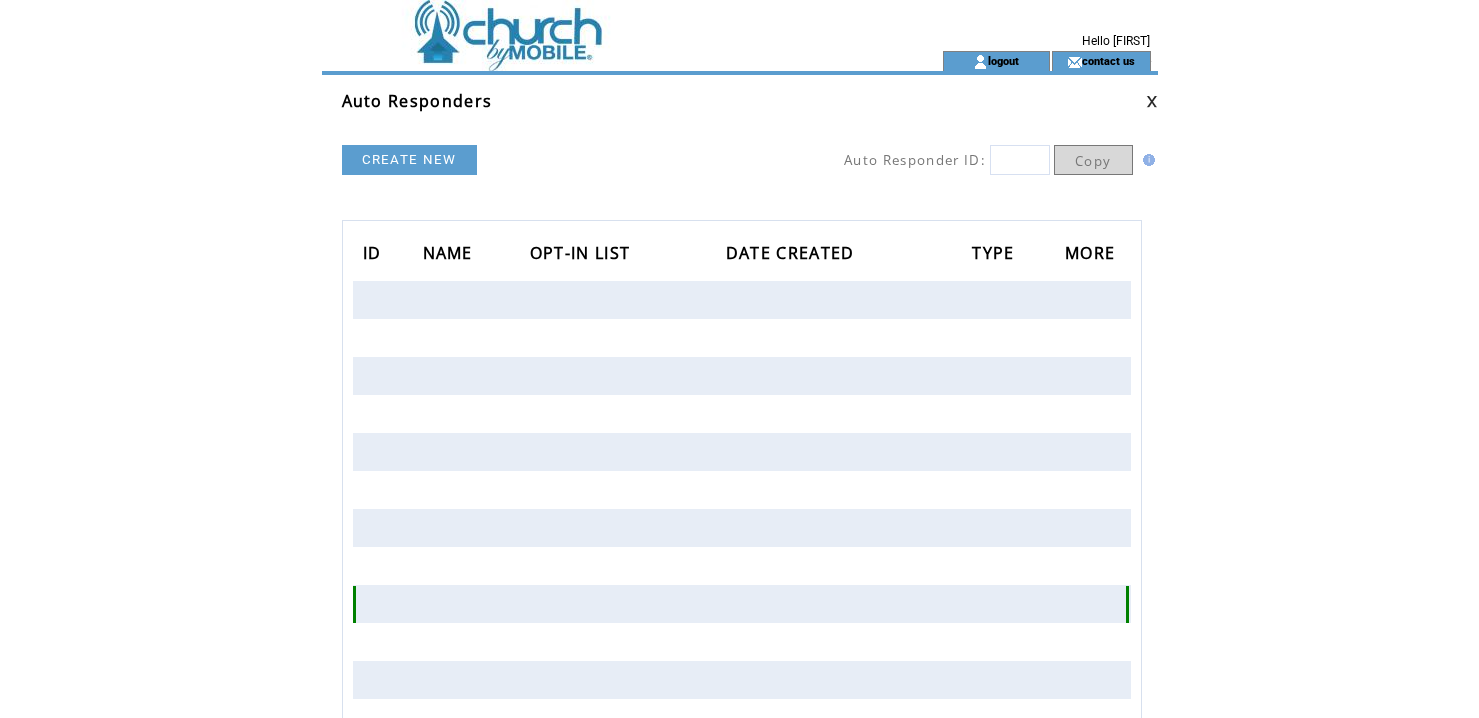 scroll, scrollTop: 0, scrollLeft: 0, axis: both 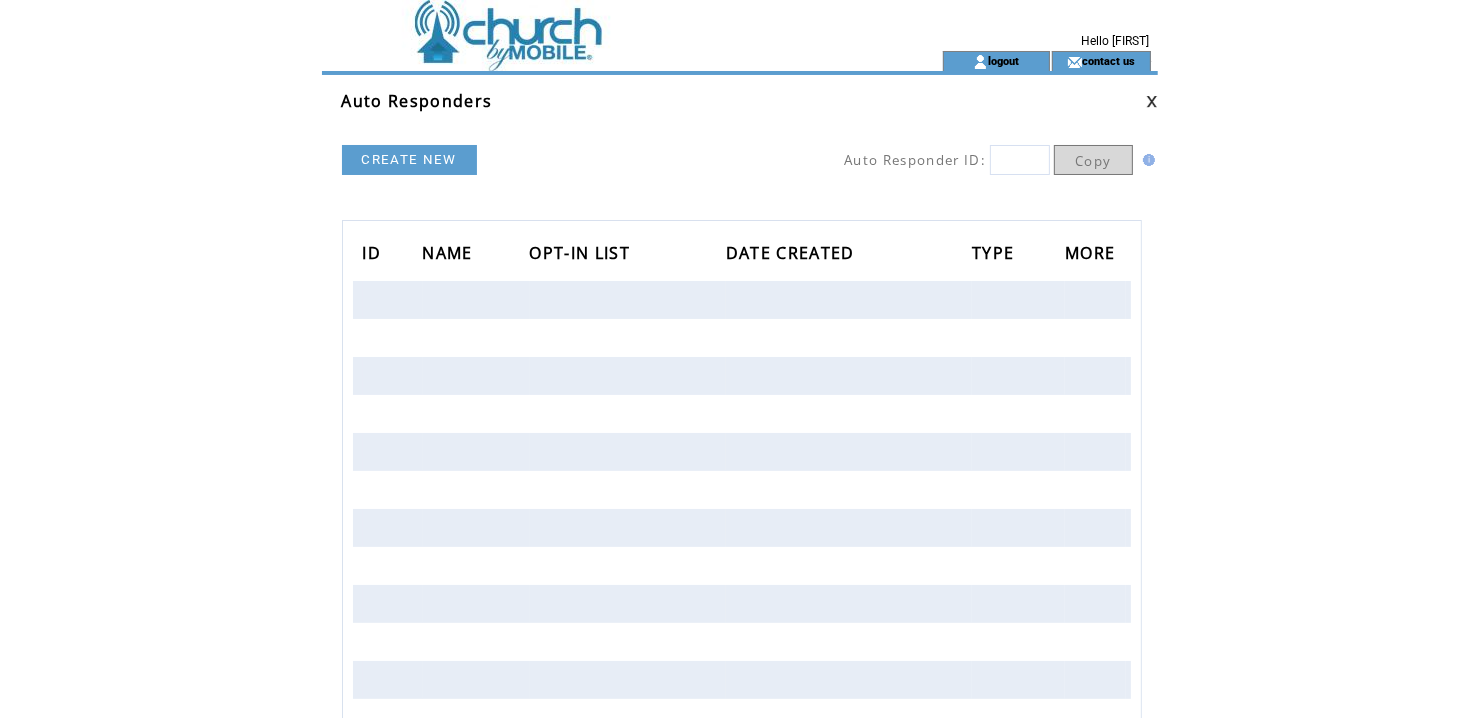 click at bounding box center (596, 25) 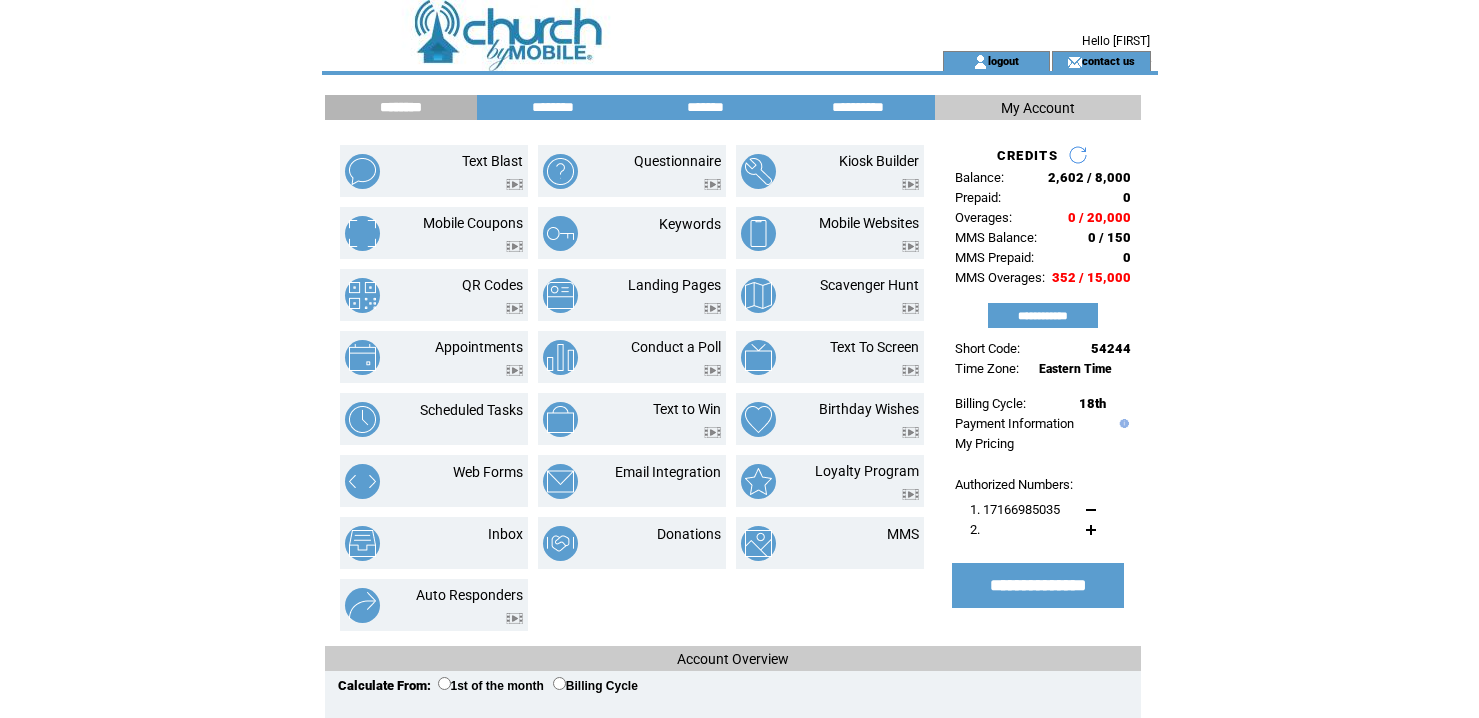 scroll, scrollTop: 0, scrollLeft: 0, axis: both 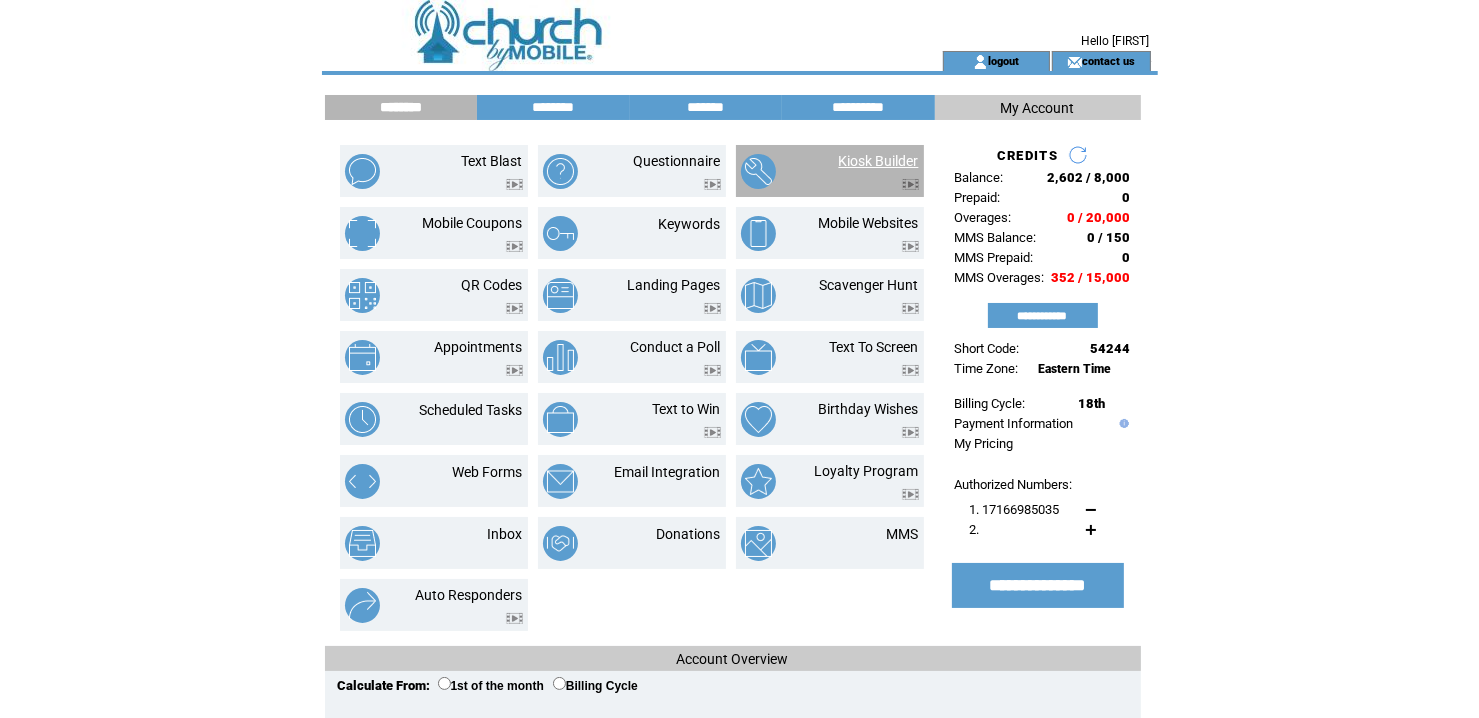 click on "Kiosk Builder" at bounding box center (879, 161) 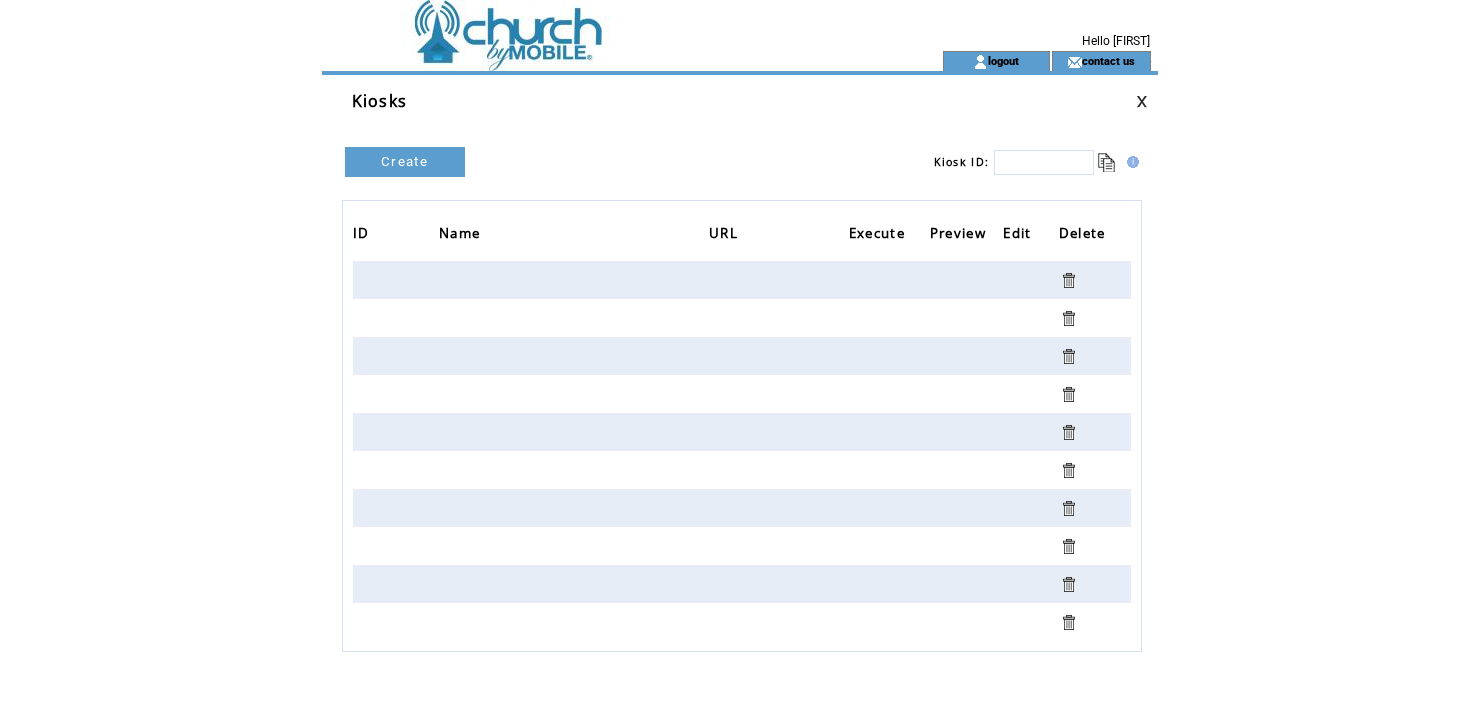 scroll, scrollTop: 0, scrollLeft: 0, axis: both 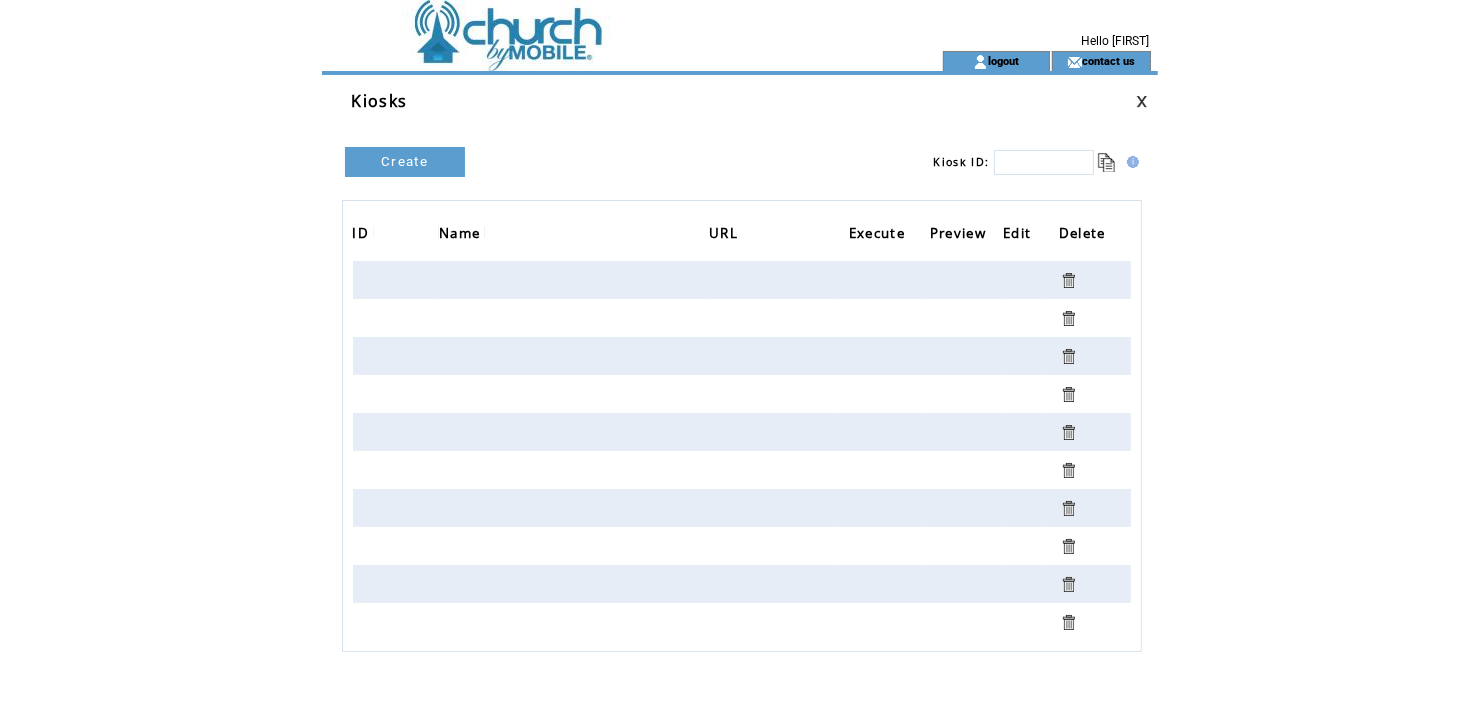 click at bounding box center (596, 25) 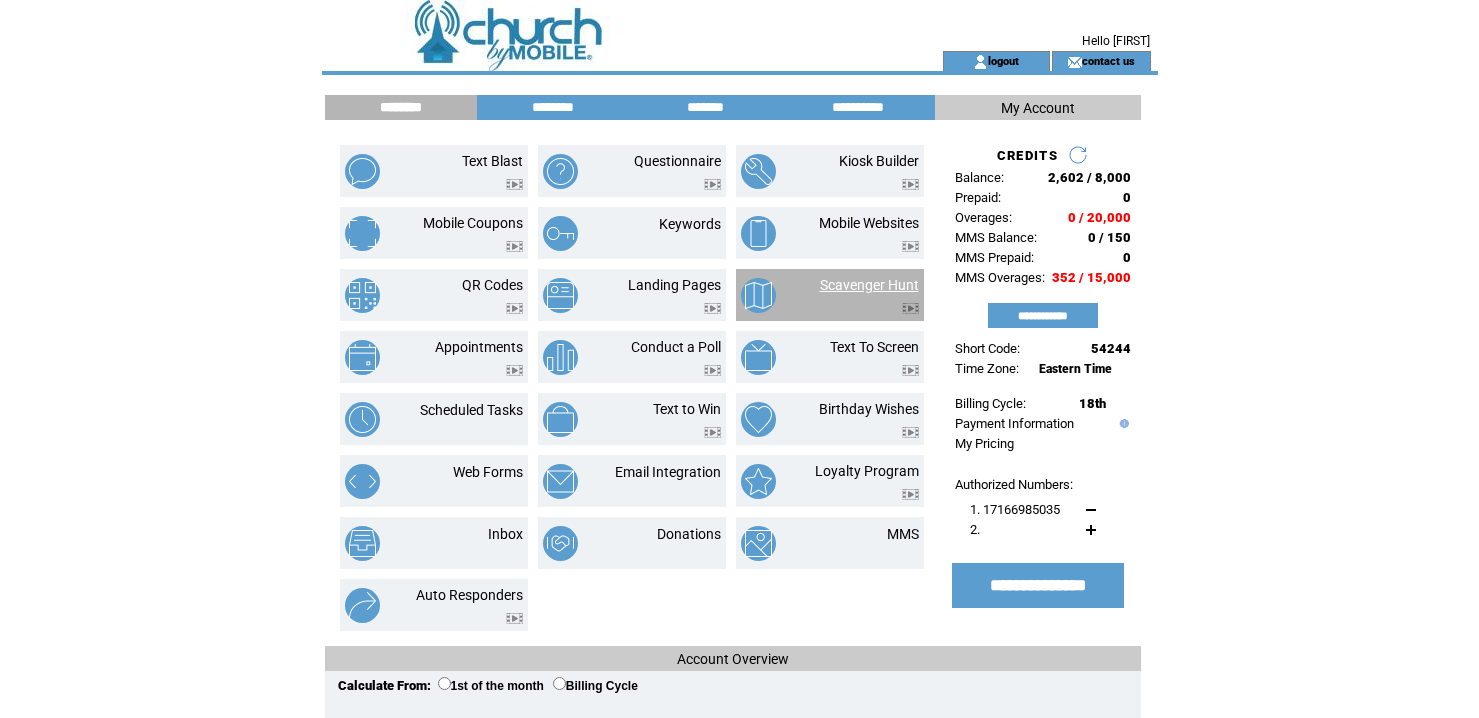 scroll, scrollTop: 0, scrollLeft: 0, axis: both 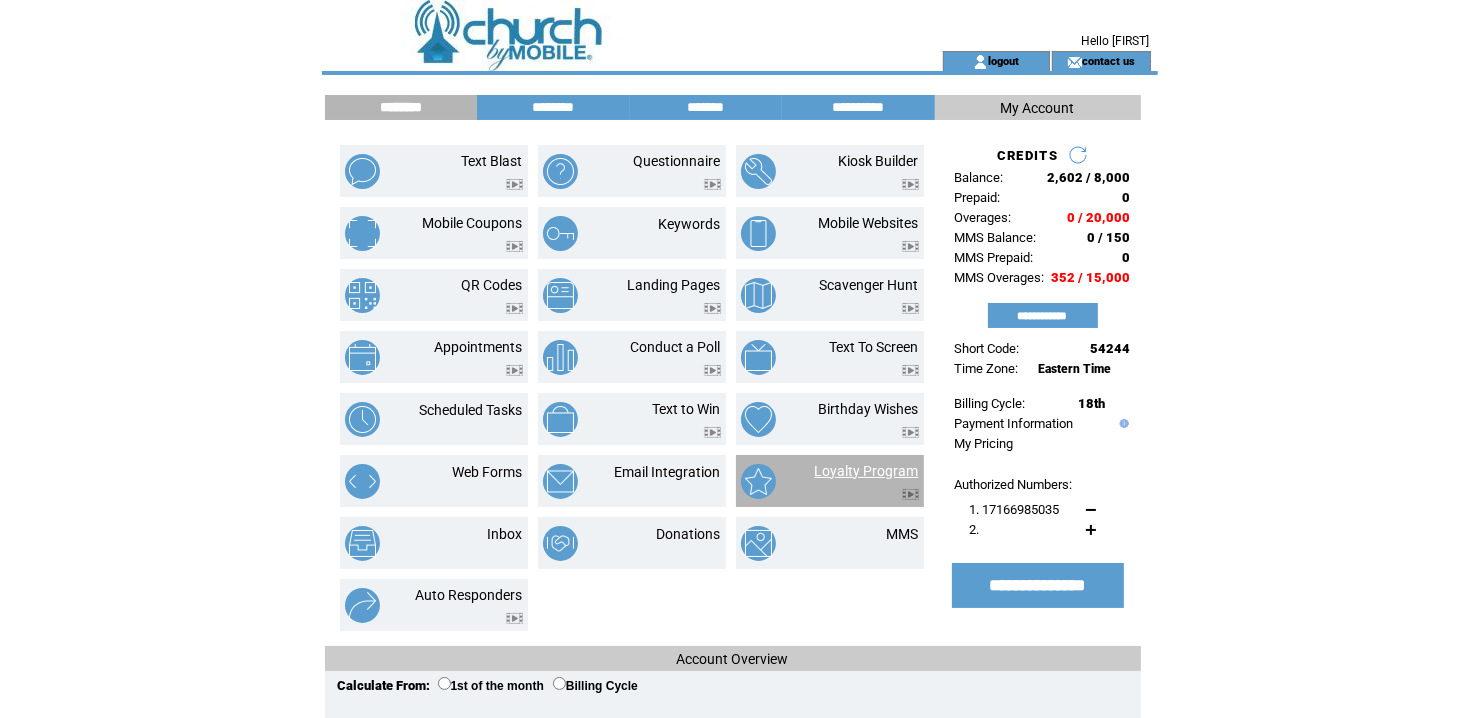 click on "Loyalty Program" at bounding box center [867, 471] 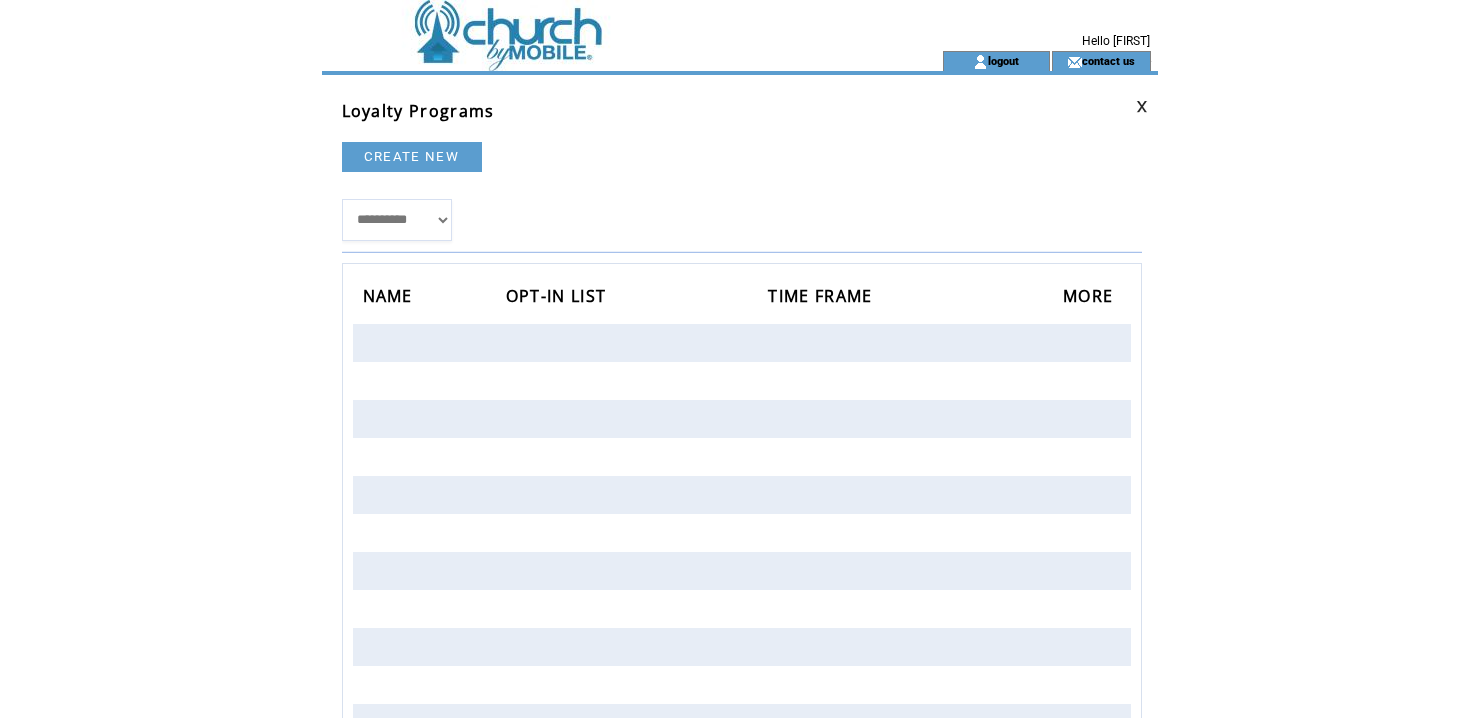 scroll, scrollTop: 0, scrollLeft: 0, axis: both 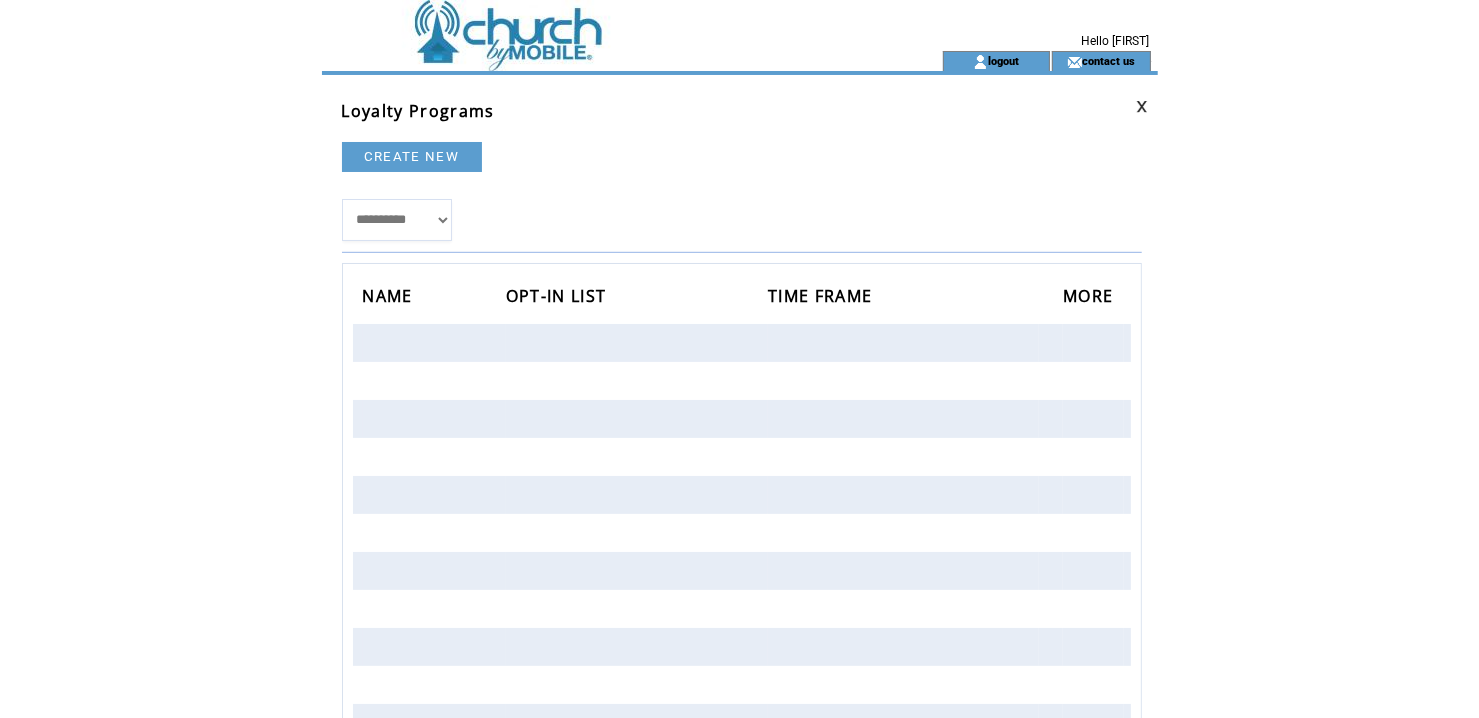 click at bounding box center (596, 25) 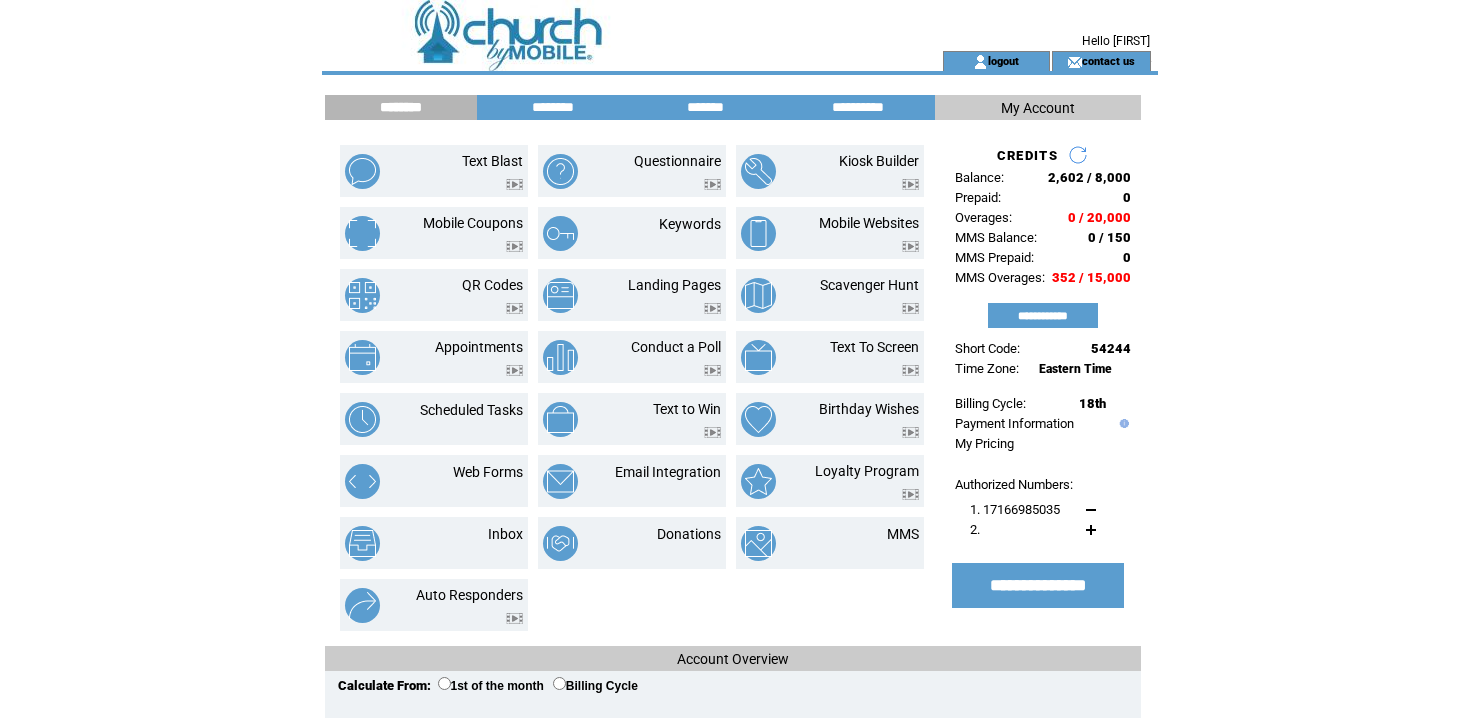 scroll, scrollTop: 0, scrollLeft: 0, axis: both 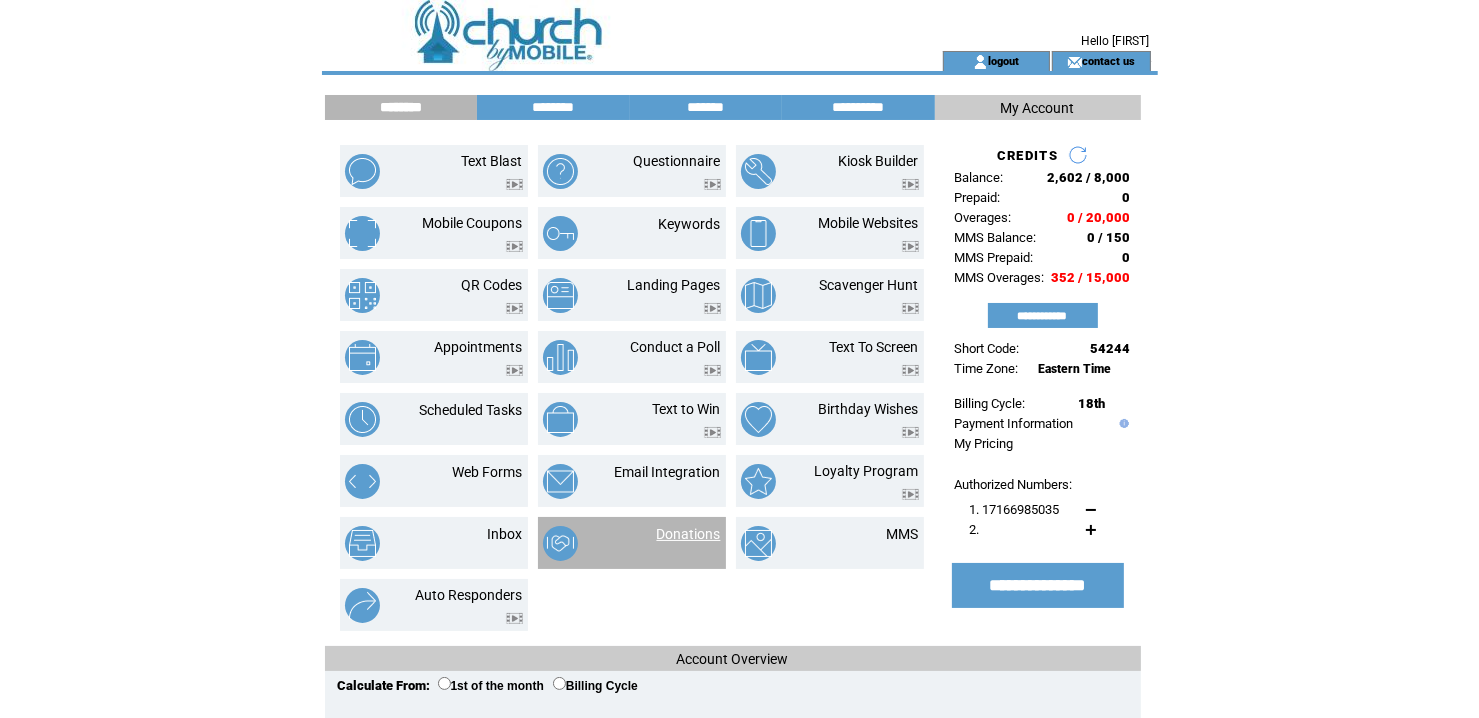 click on "Donations" at bounding box center (689, 534) 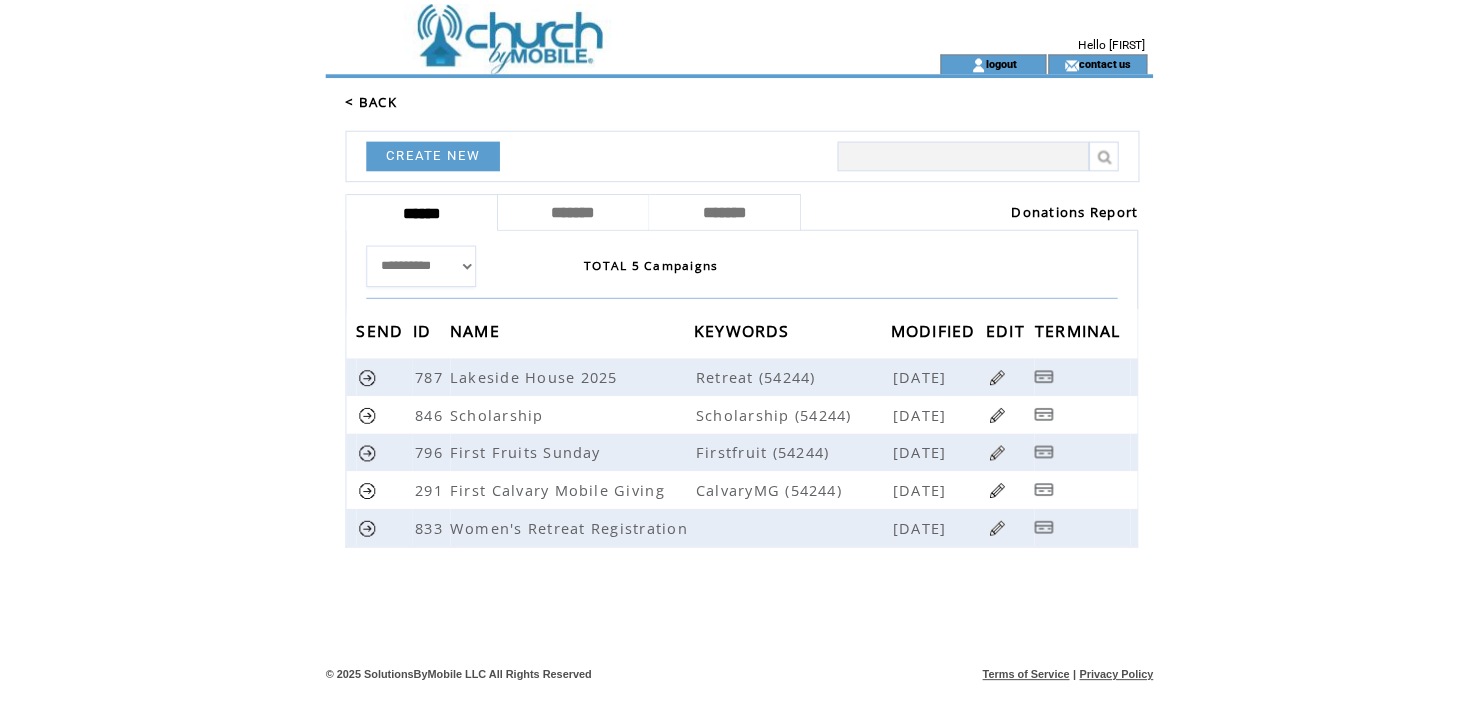 scroll, scrollTop: 0, scrollLeft: 0, axis: both 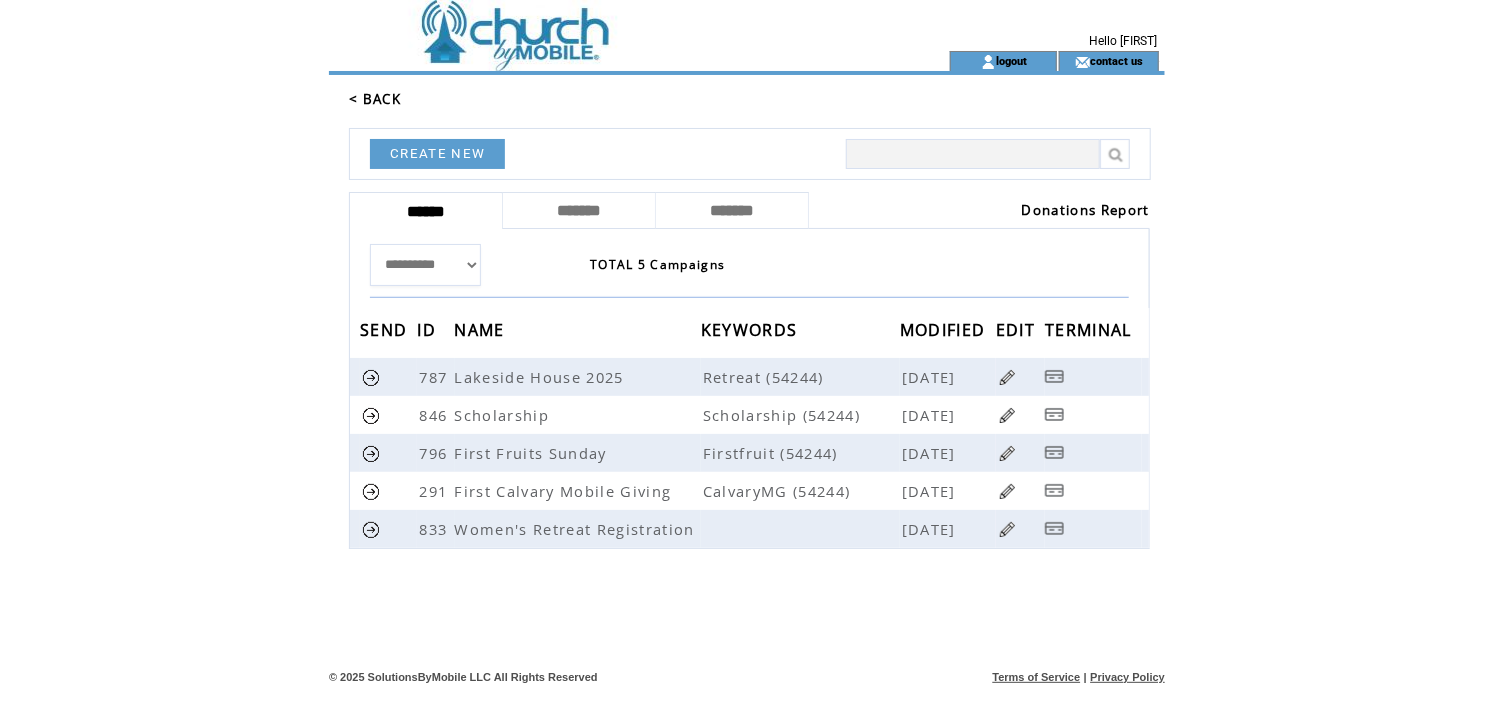 click on "**********" at bounding box center [425, 265] 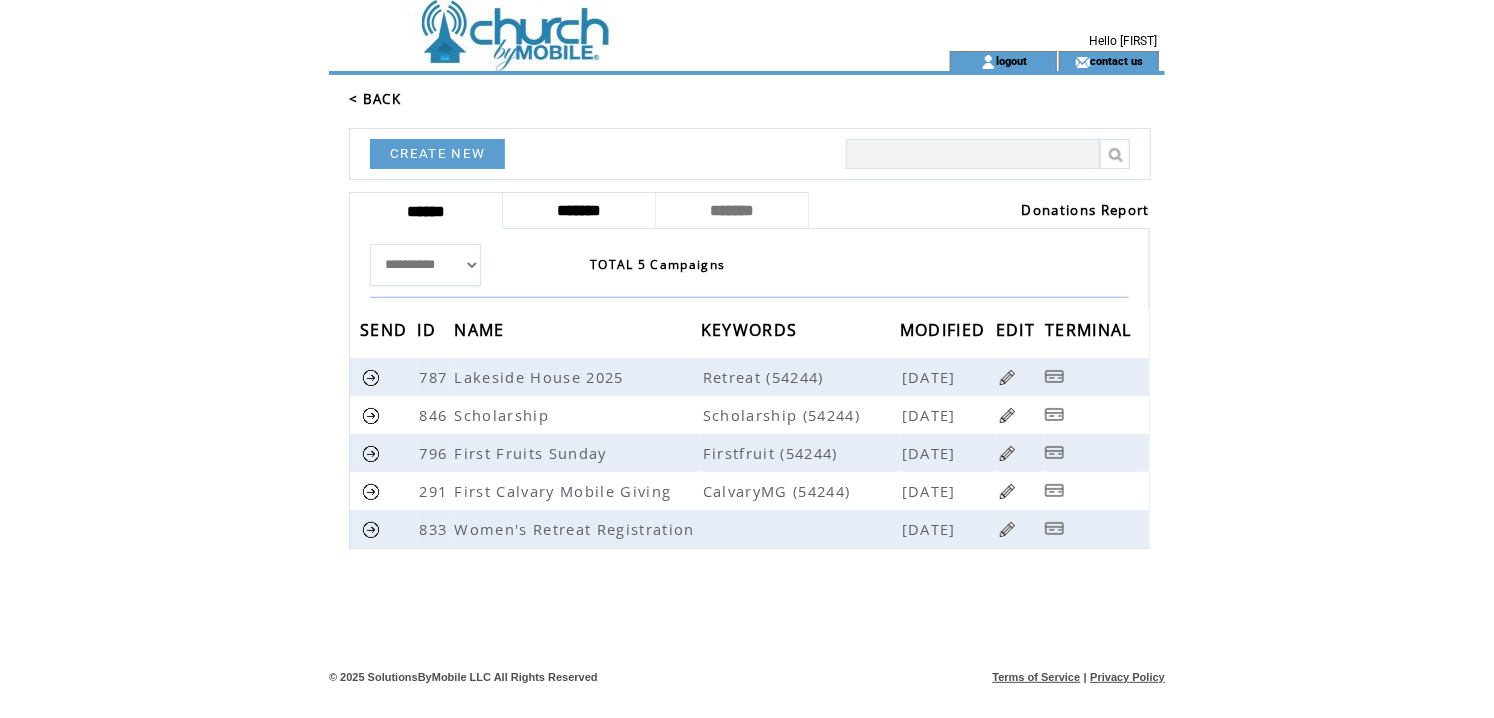 click on "*******" at bounding box center (579, 210) 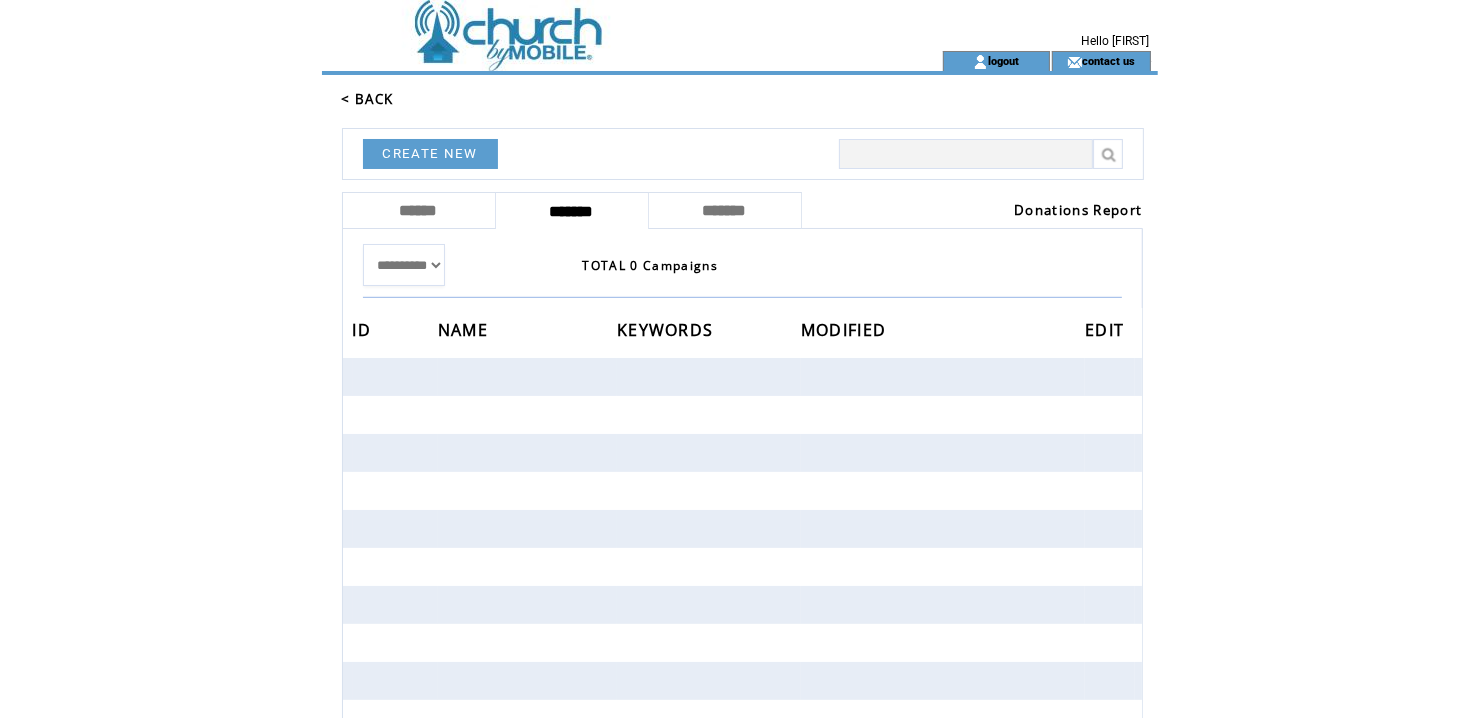 click on "*******" at bounding box center [572, 211] 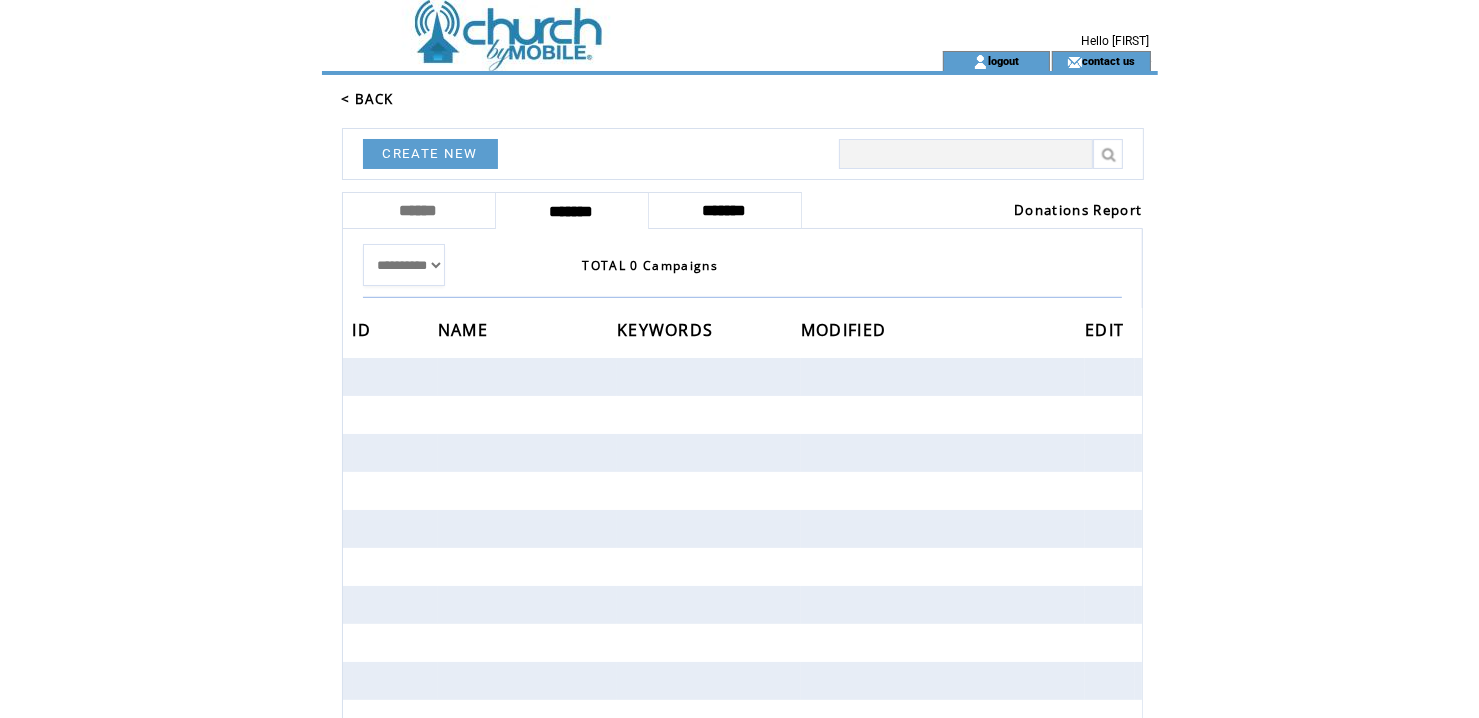 click on "*******" at bounding box center [725, 210] 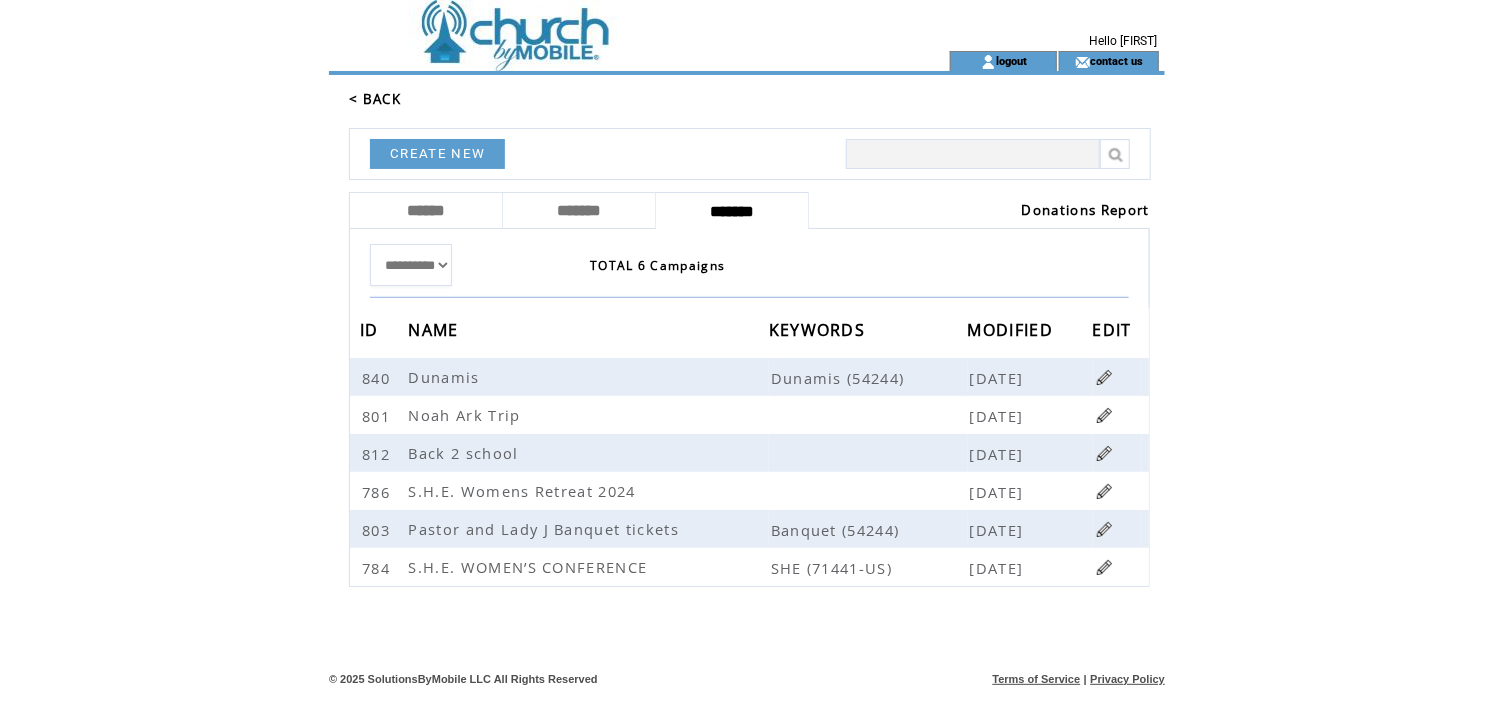 click on "**********" 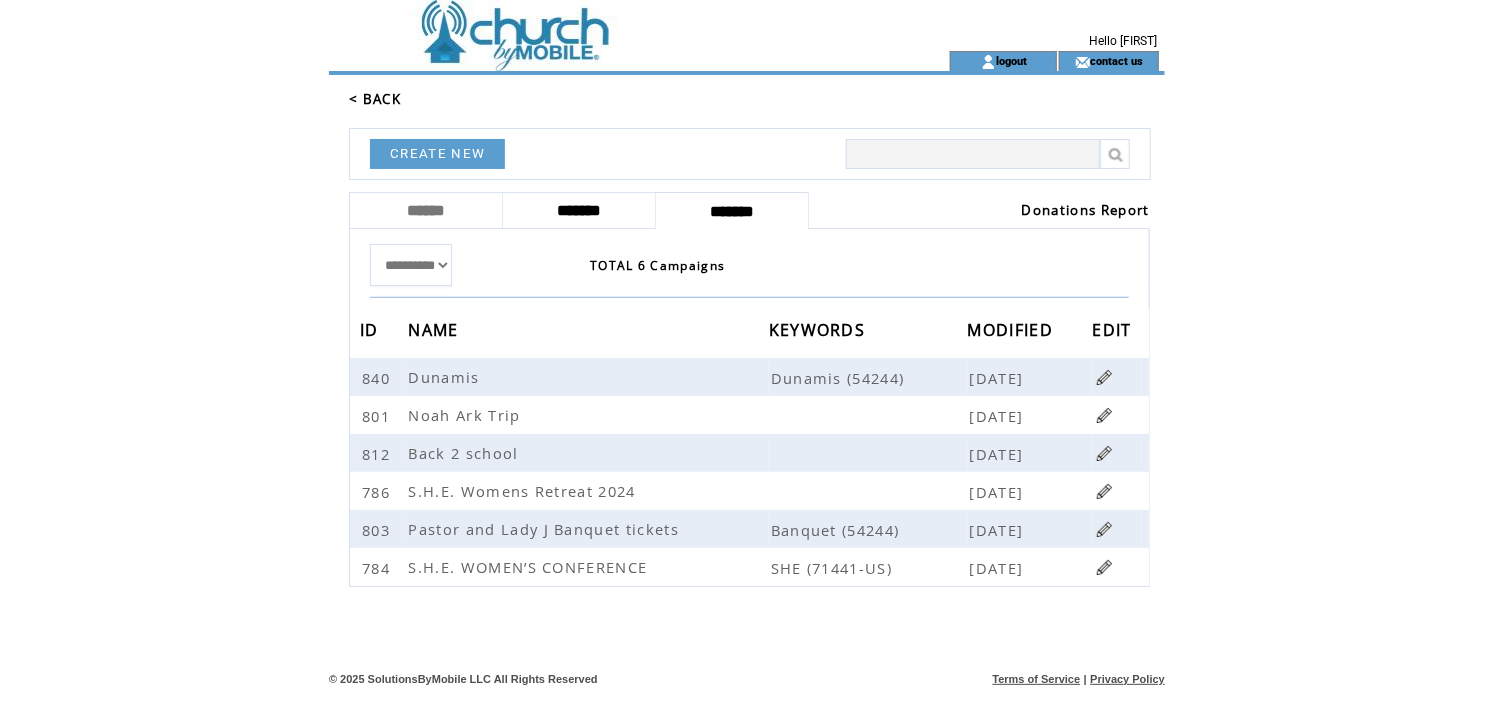 click on "*******" at bounding box center (579, 210) 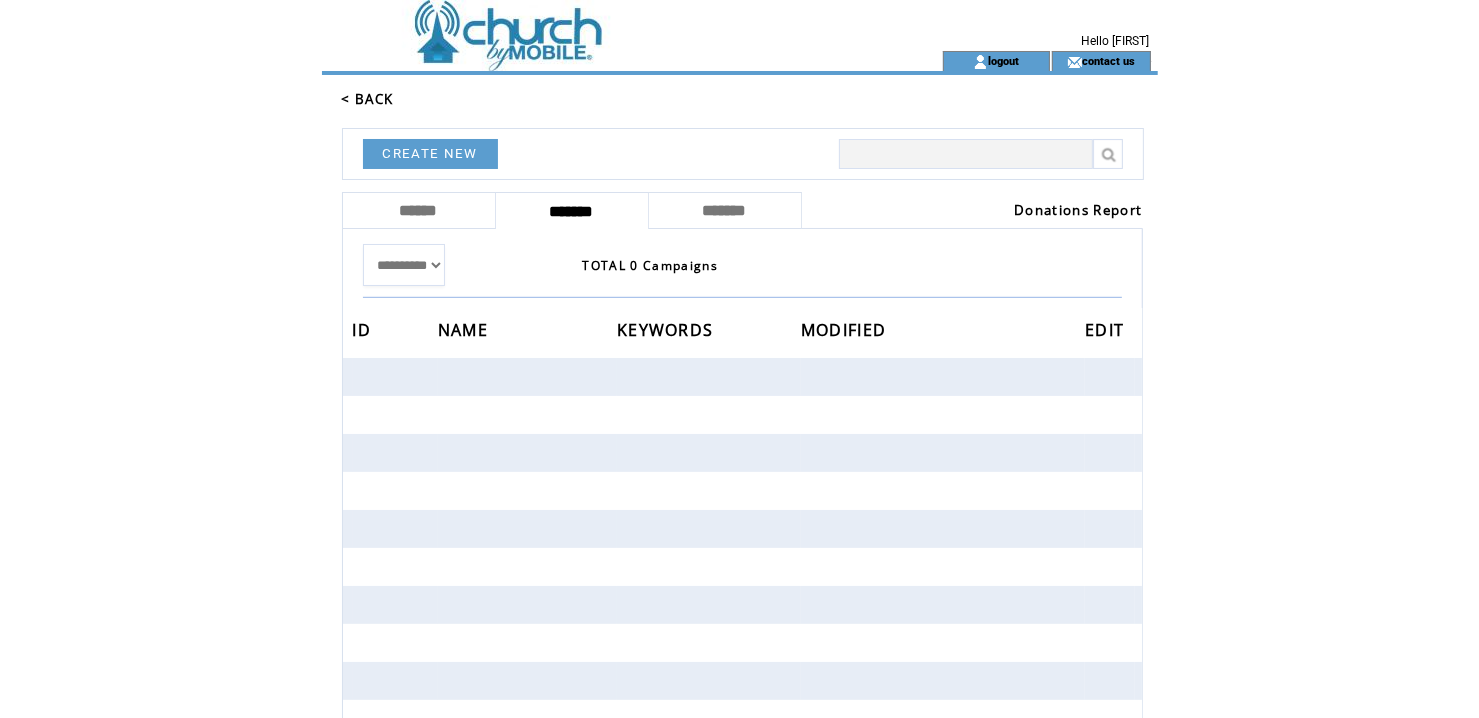 click on "Donations Report" at bounding box center (1078, 210) 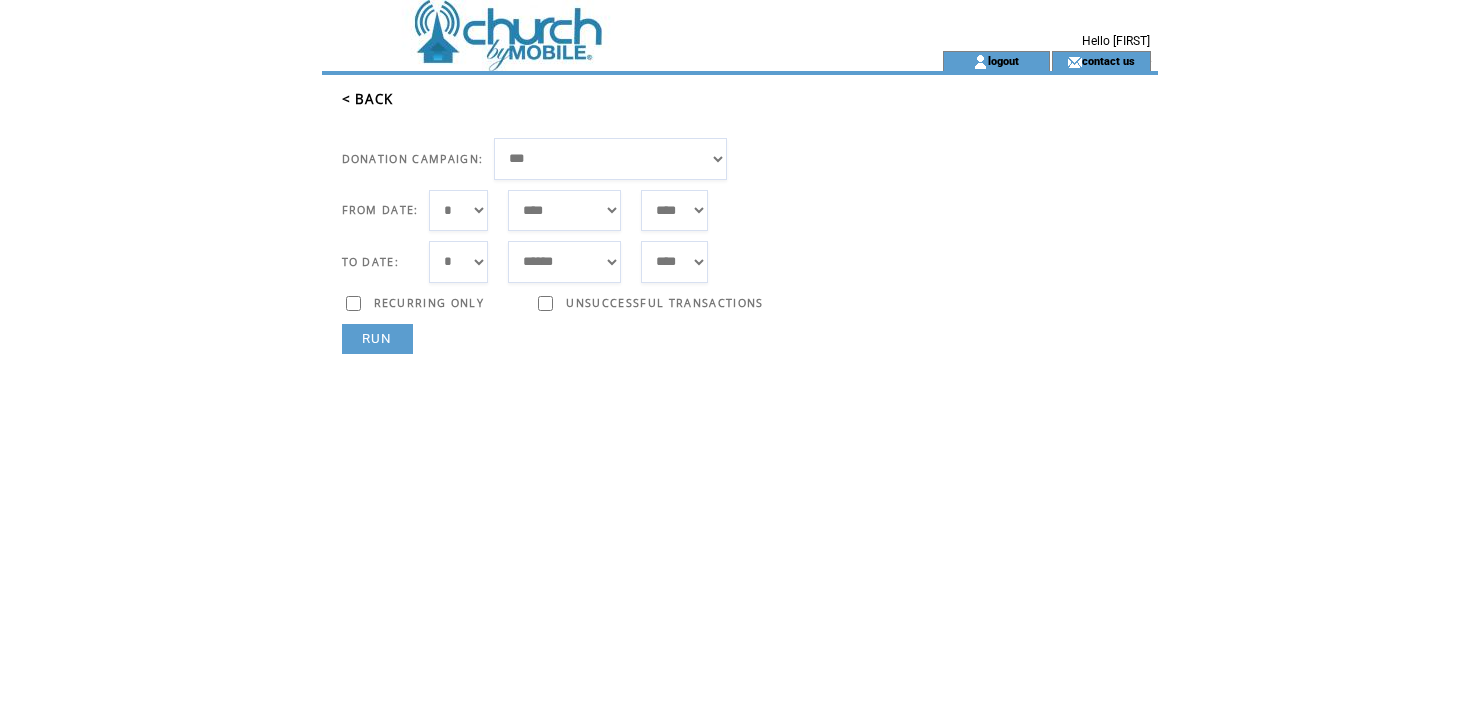 scroll, scrollTop: 0, scrollLeft: 0, axis: both 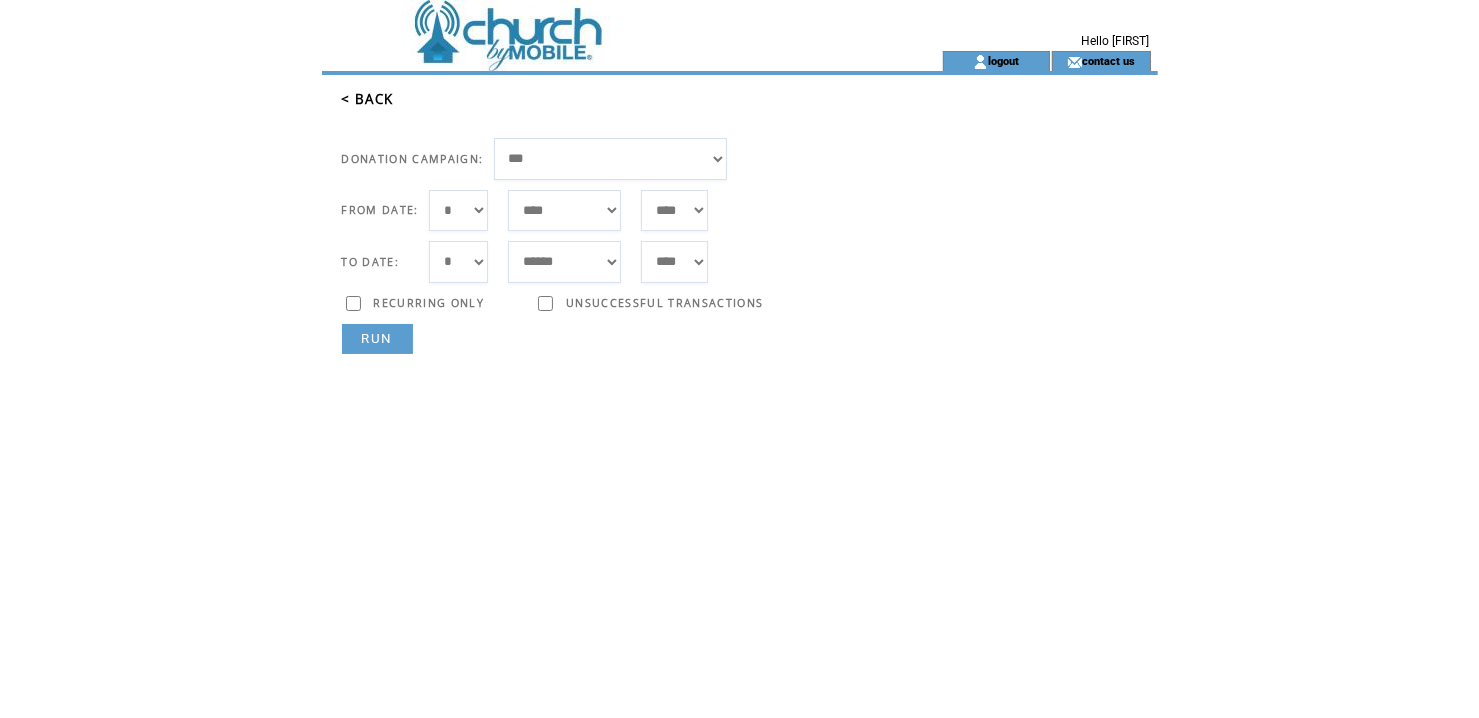 click on "**********" at bounding box center (611, 159) 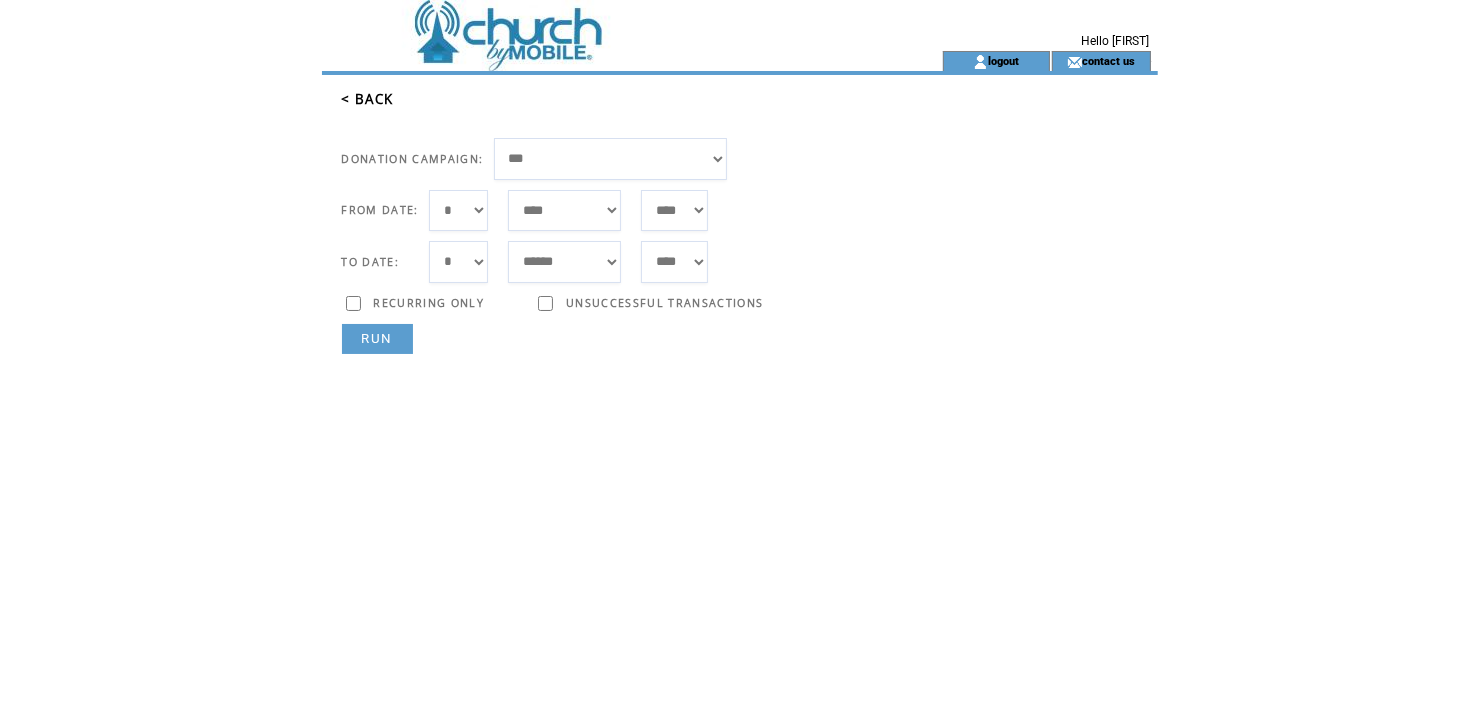 click on "TRANSACTION ID:
STATUS:" at bounding box center (747, 555) 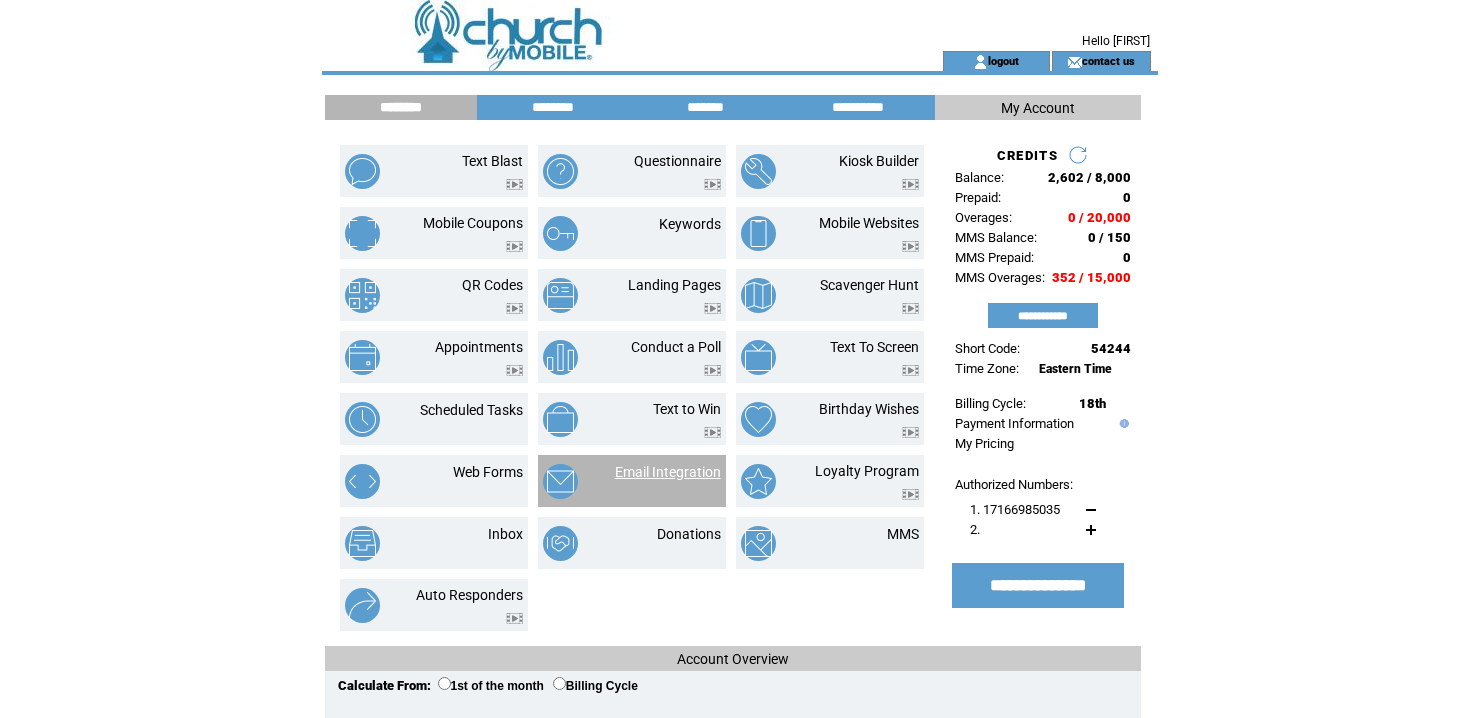 scroll, scrollTop: 0, scrollLeft: 0, axis: both 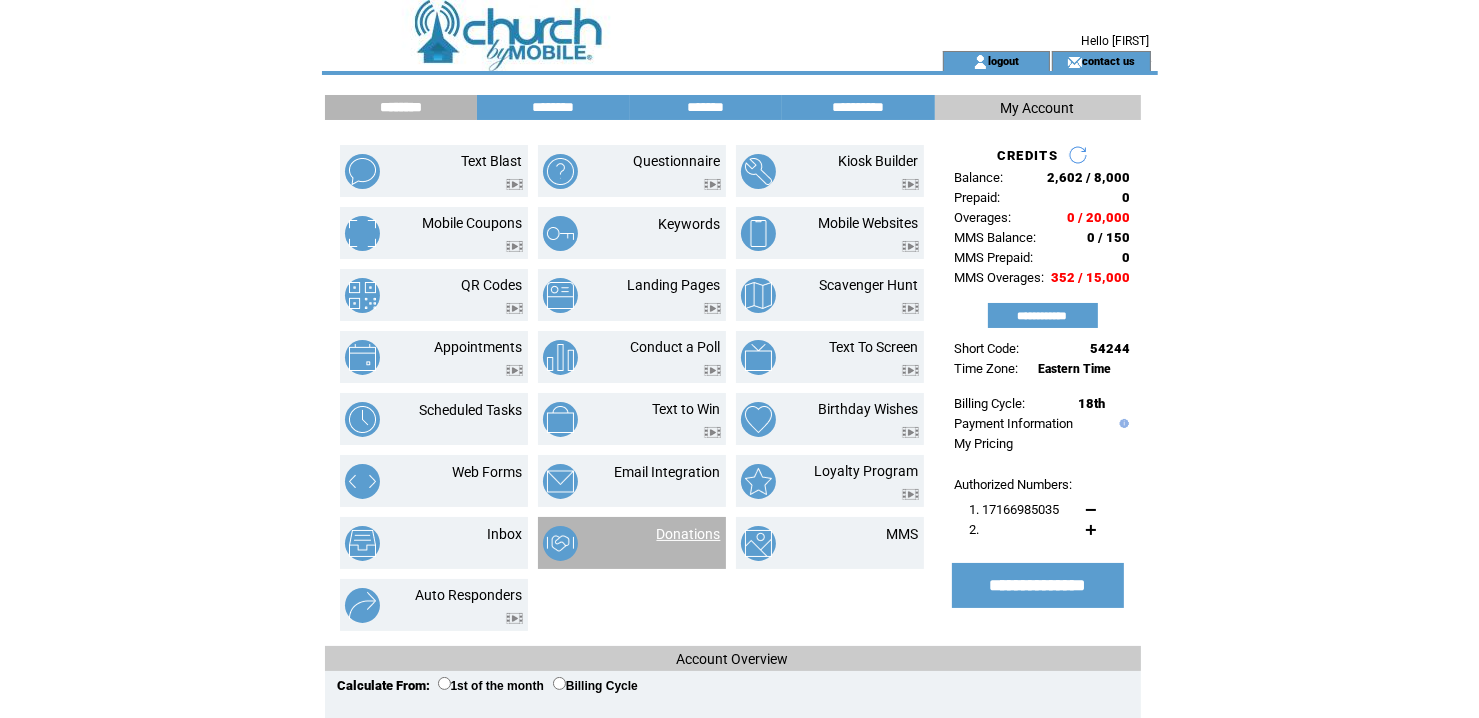 click on "Donations" at bounding box center [689, 534] 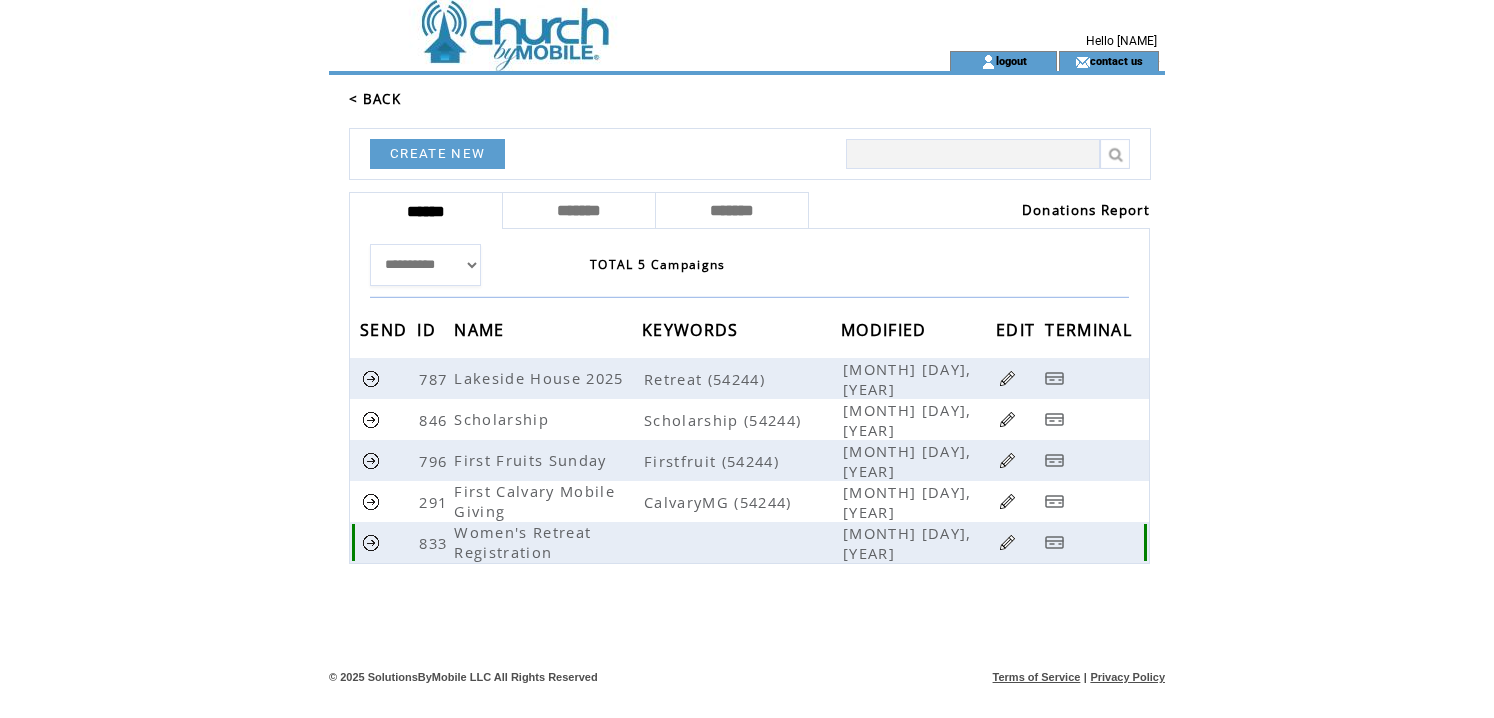 scroll, scrollTop: 0, scrollLeft: 0, axis: both 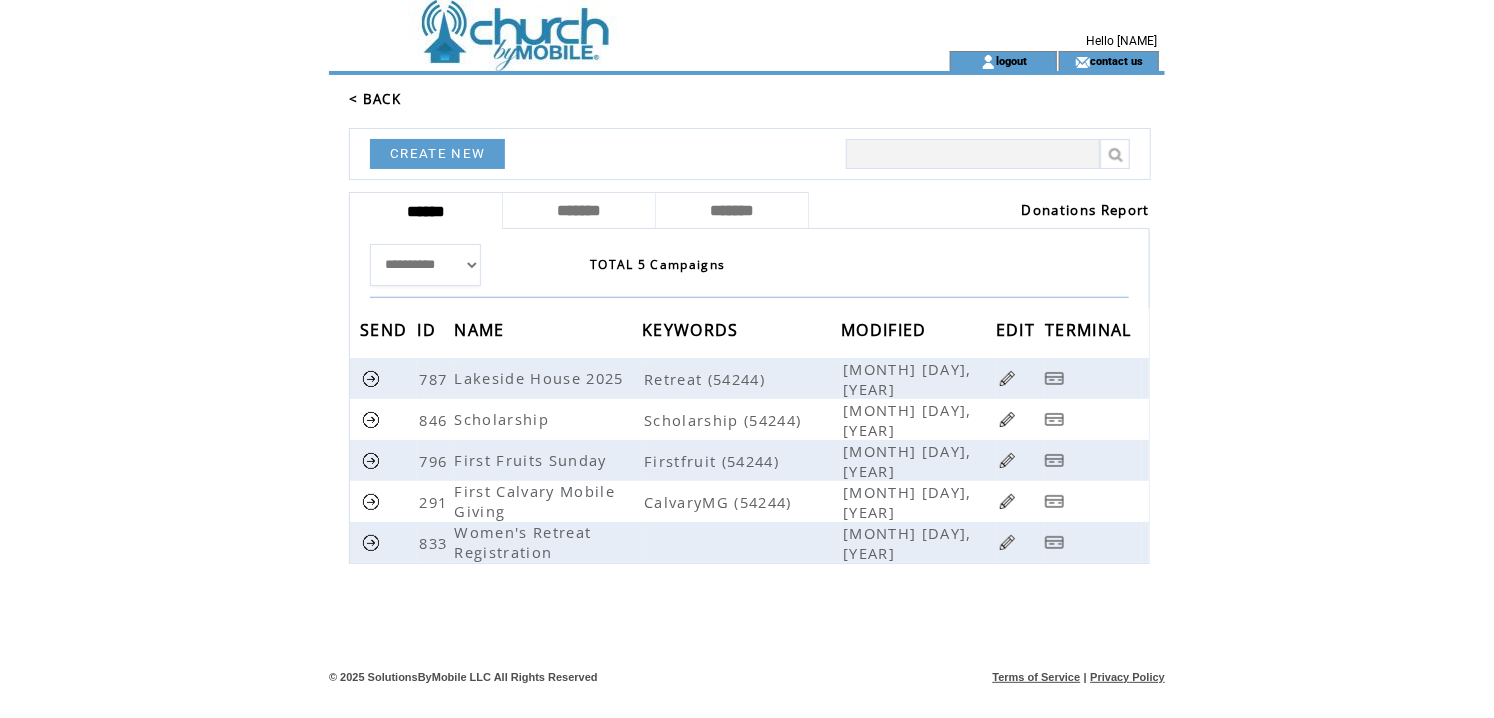 click on "******" at bounding box center (426, 211) 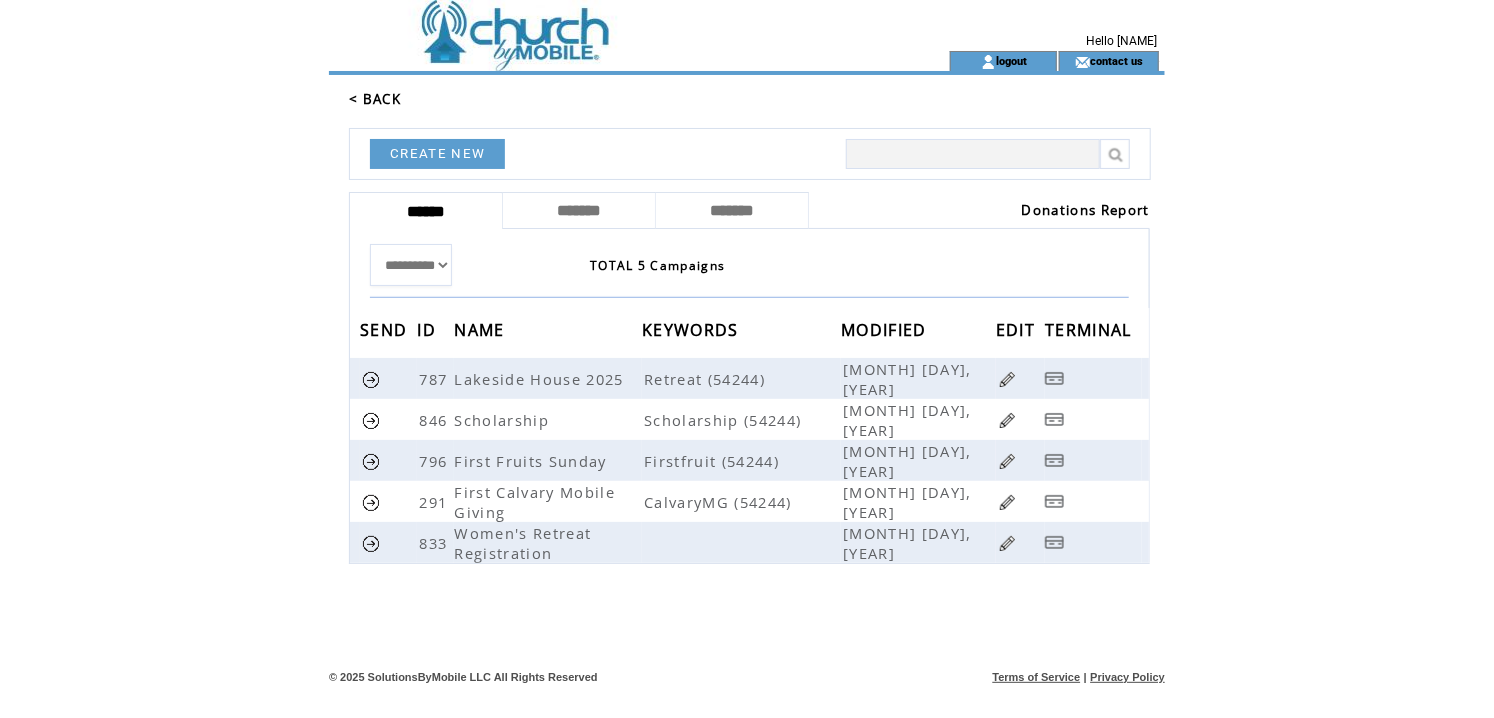 click on "CREATE NEW" at bounding box center [437, 154] 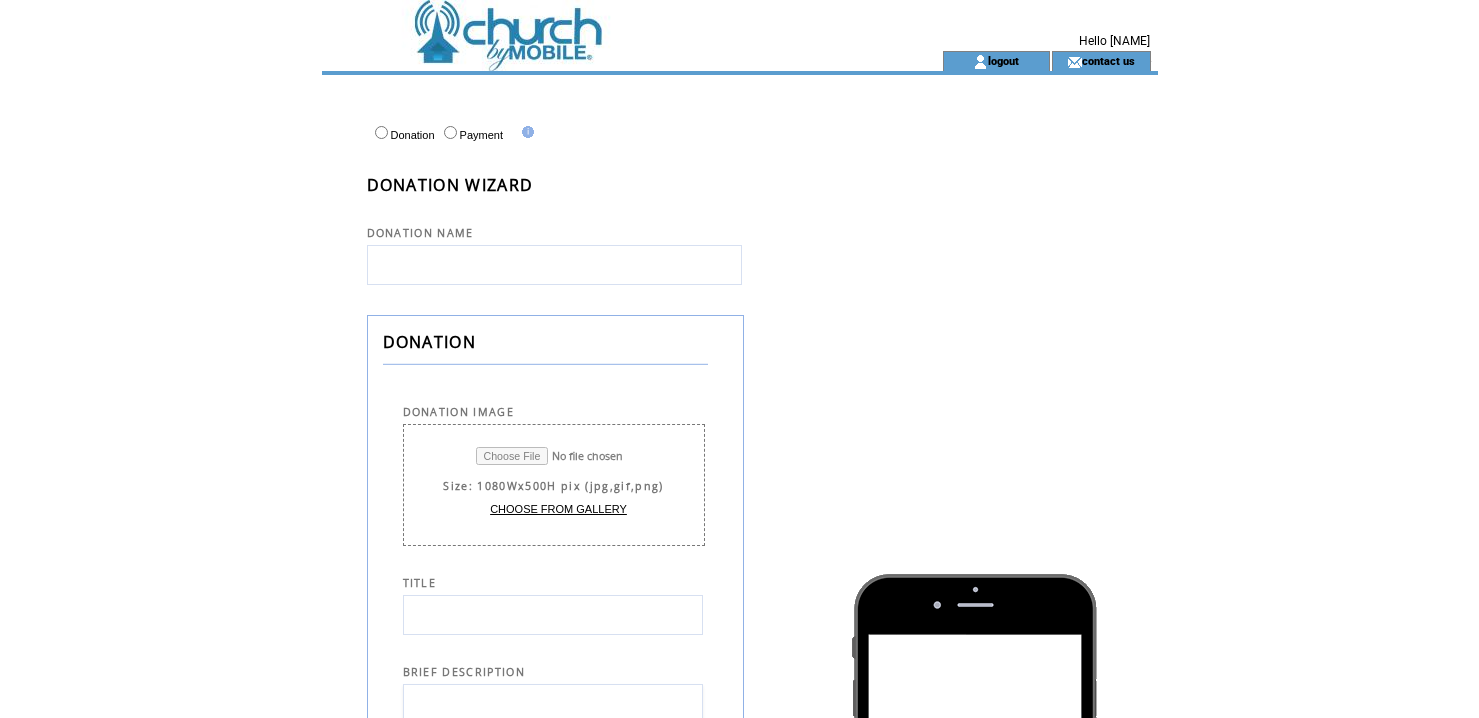 scroll, scrollTop: 0, scrollLeft: 0, axis: both 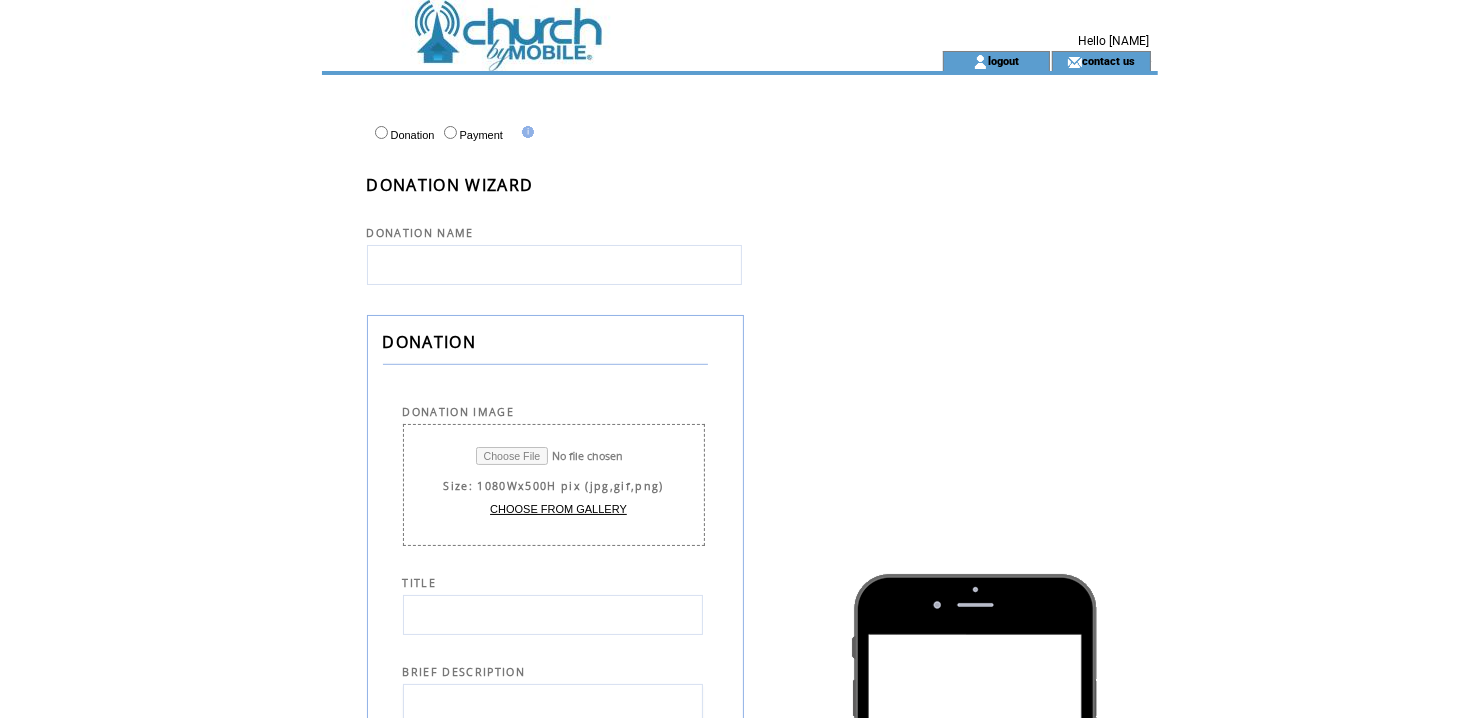 click at bounding box center [554, 265] 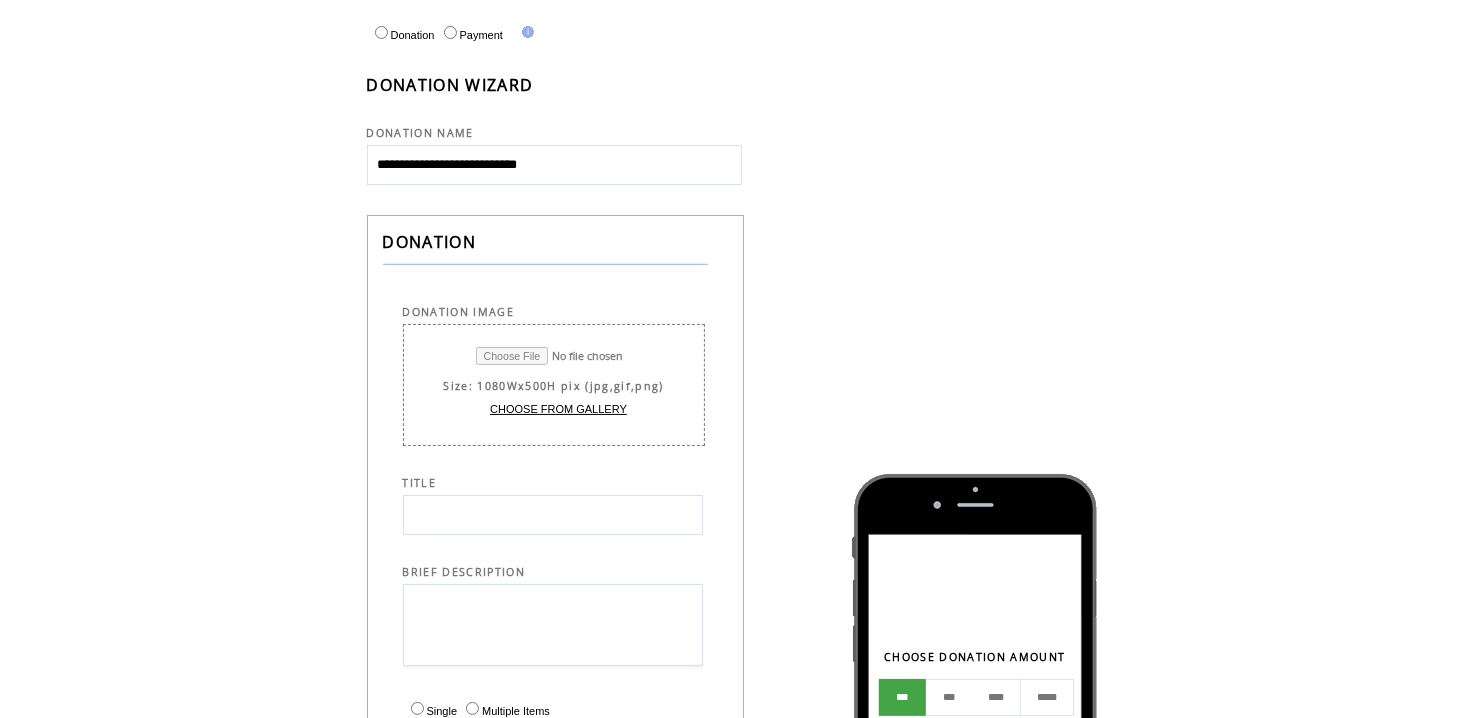 scroll, scrollTop: 200, scrollLeft: 0, axis: vertical 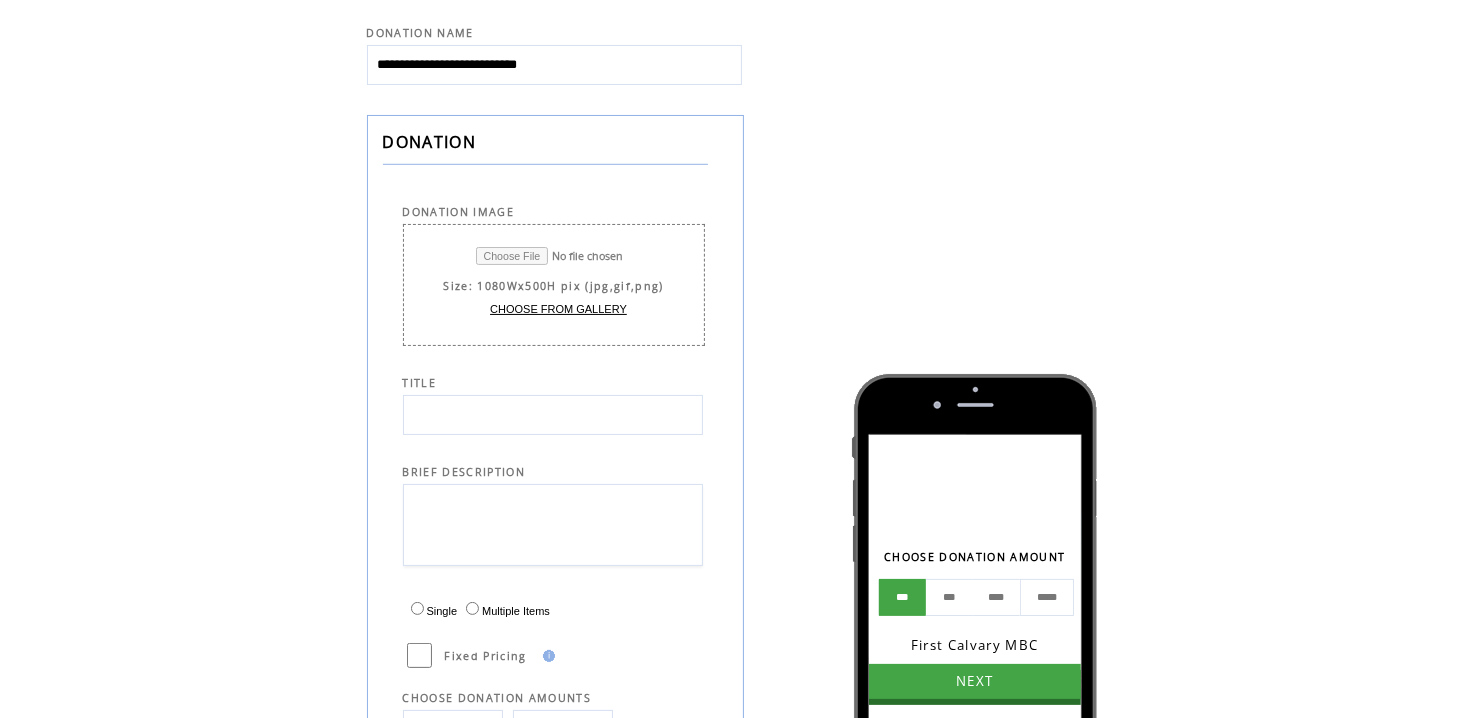 type on "**********" 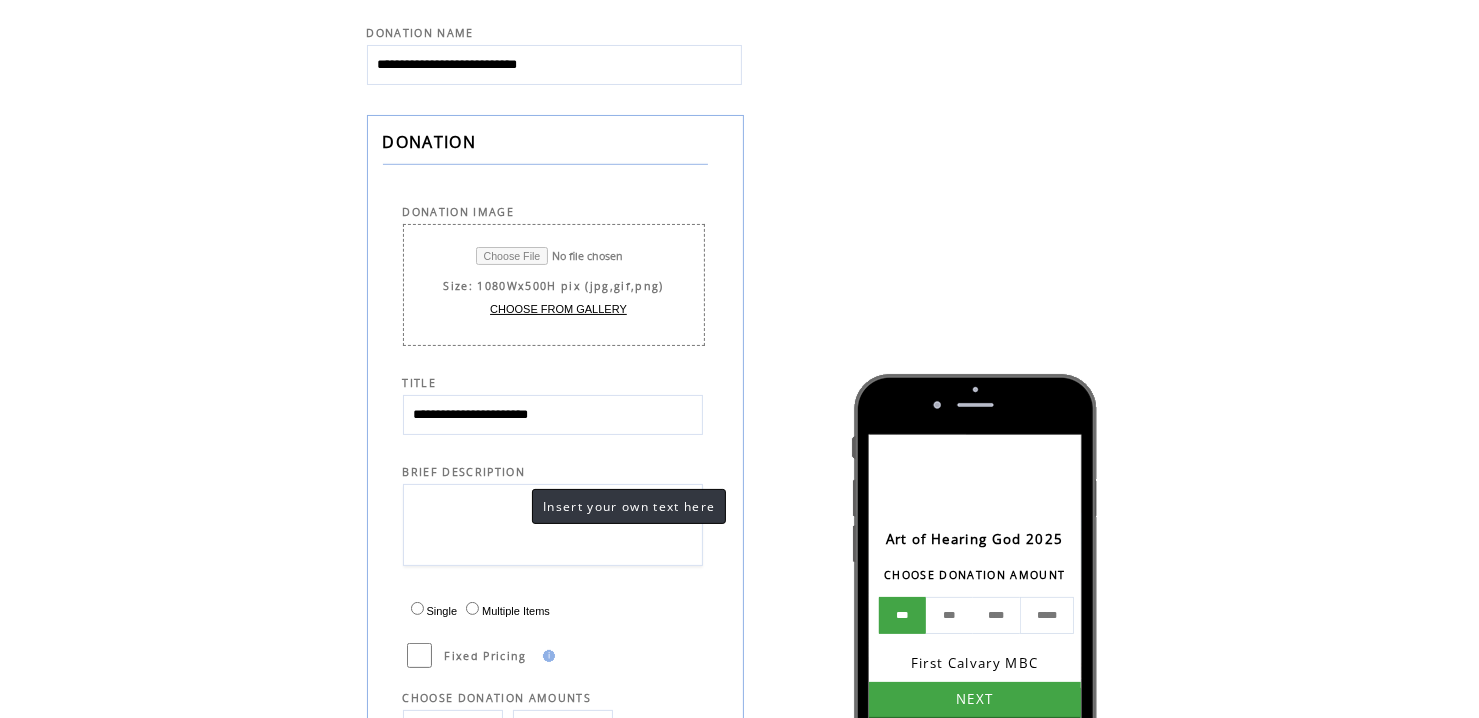 type on "**********" 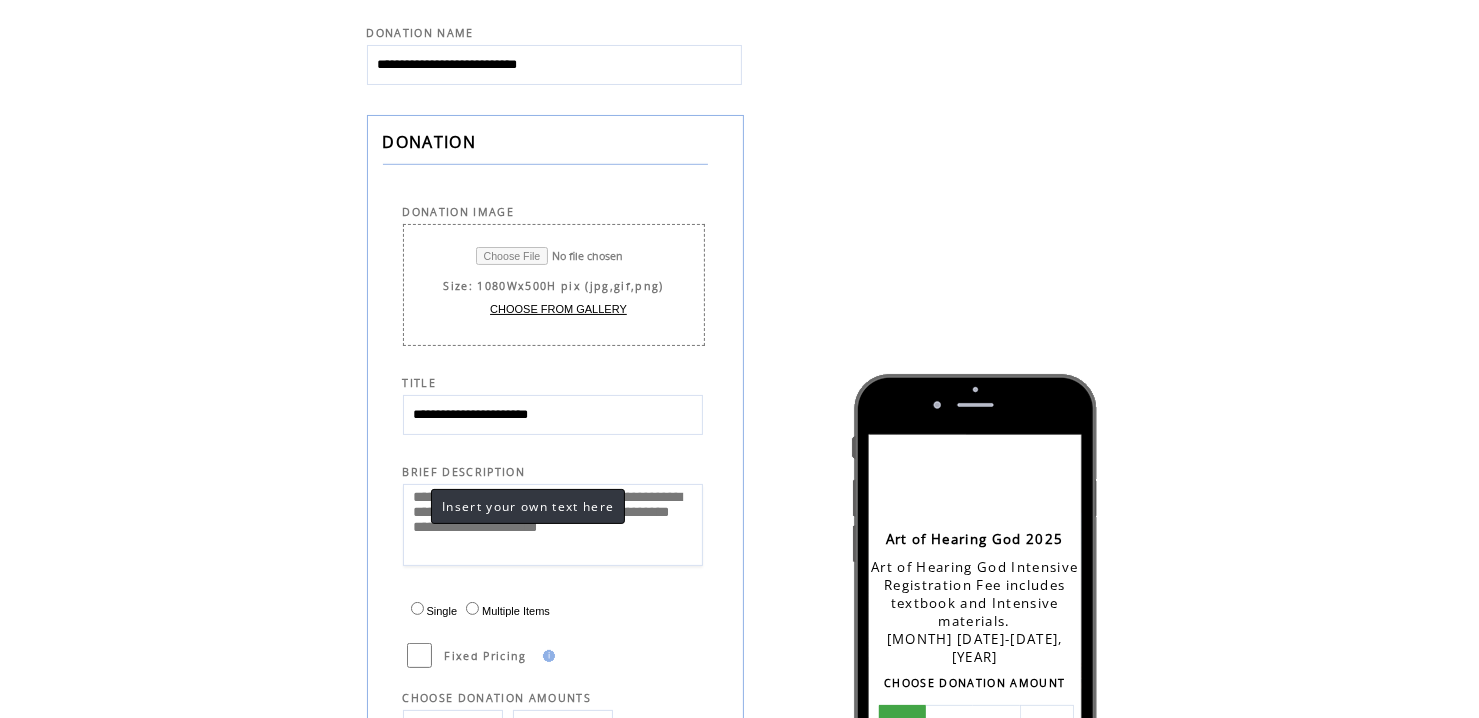 drag, startPoint x: 411, startPoint y: 557, endPoint x: 664, endPoint y: 571, distance: 253.38705 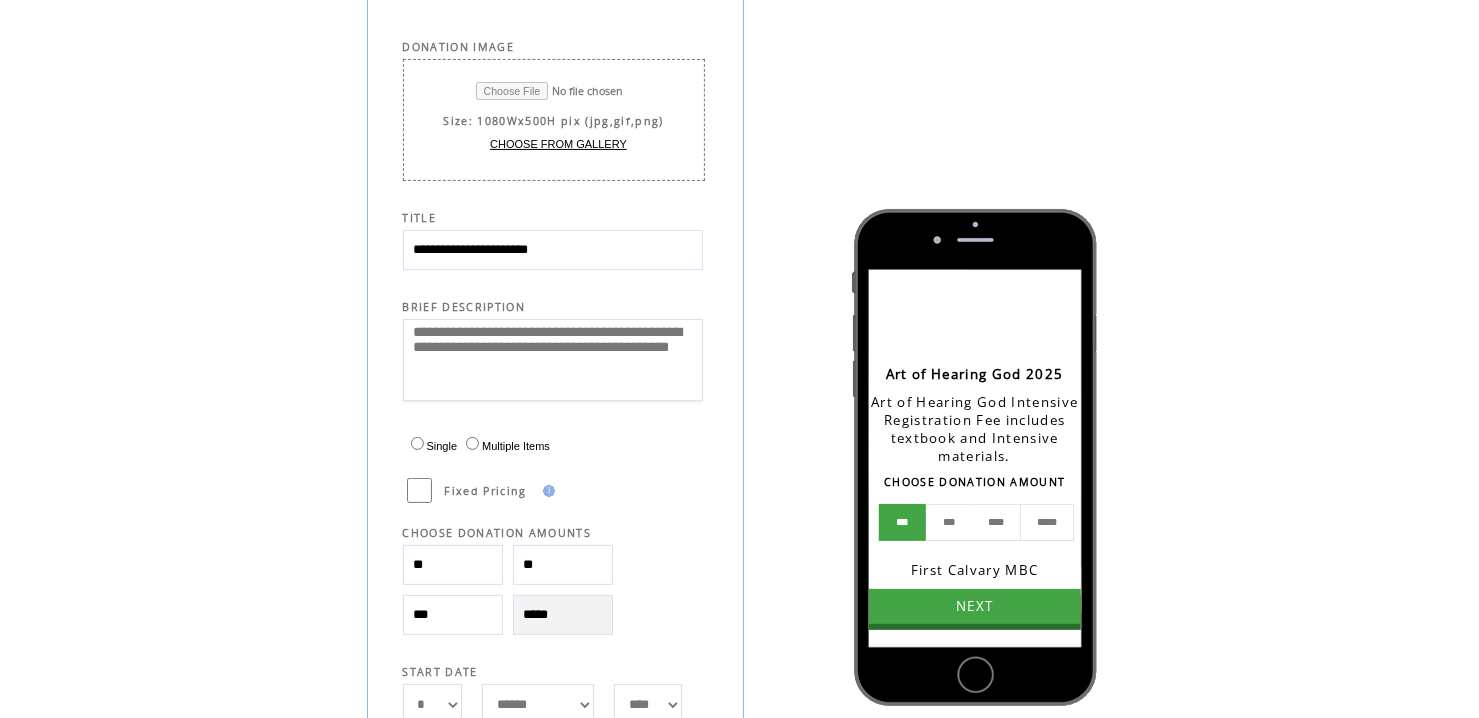 scroll, scrollTop: 400, scrollLeft: 0, axis: vertical 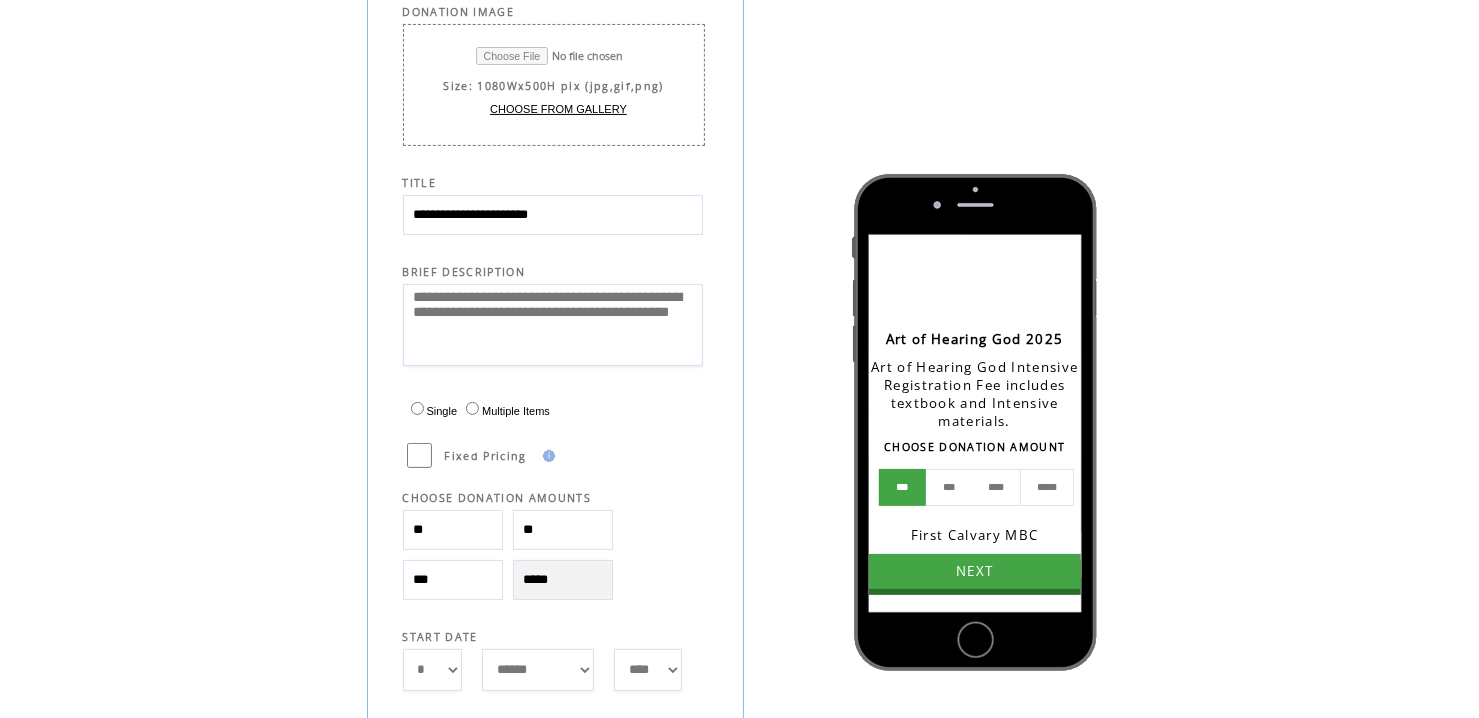 type on "**********" 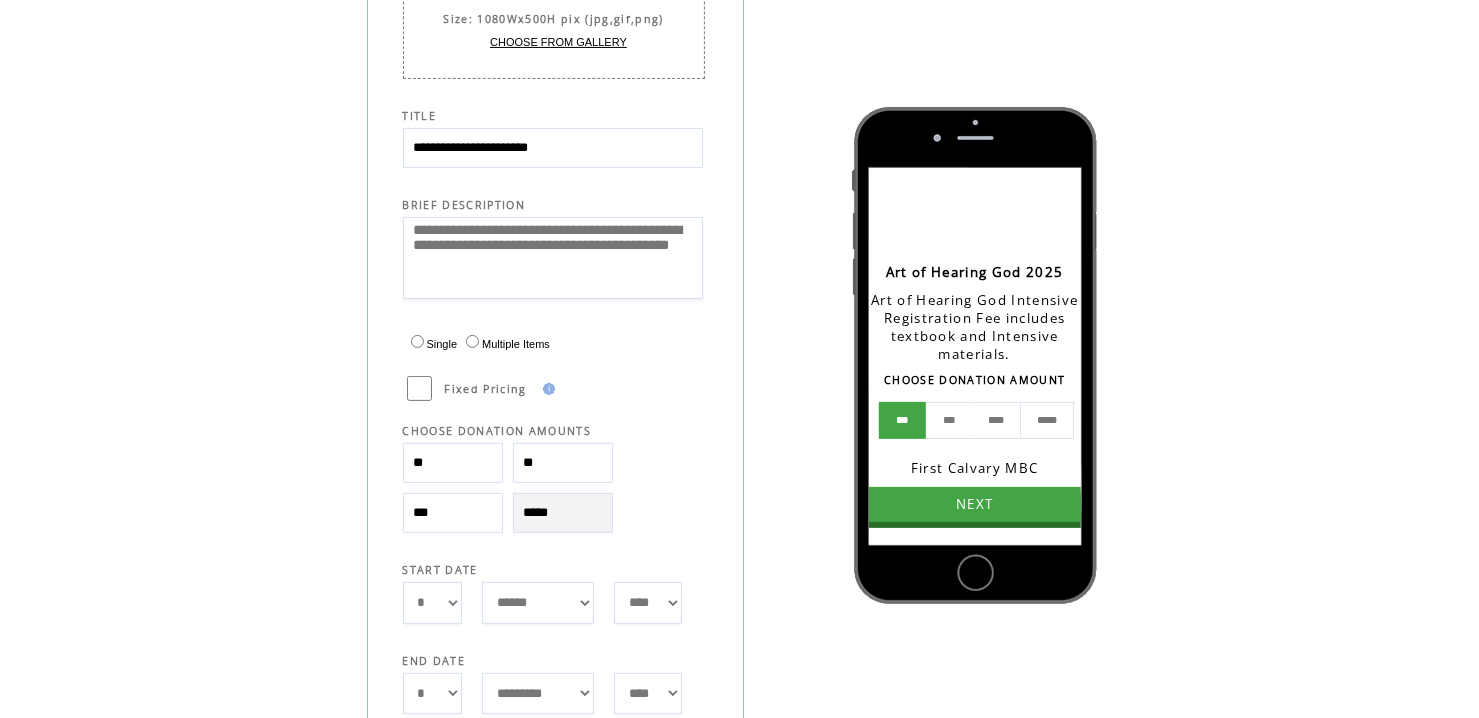 scroll, scrollTop: 600, scrollLeft: 0, axis: vertical 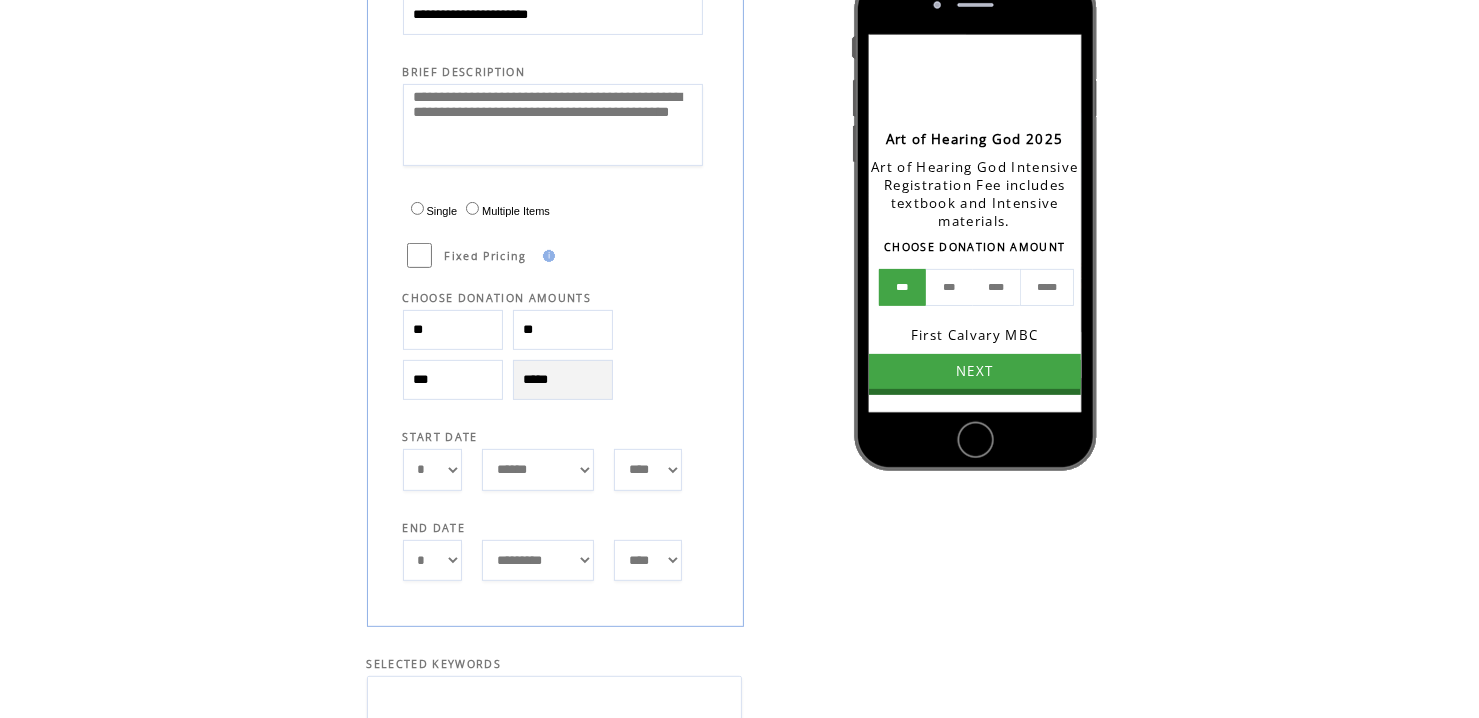 click on "**** 	 **** 	 **** 	 **** 	 **** 	 **** 	 **** 	 **** 	 **** 	 **** 	 **** 	 **** 	 **** 	 **** 	 **** 	 **** 	 **** 	 **** 	 **** 	 **** 	 **** 	 **** 	 **** 	 **** 	 **** 	 **** 	 **** 	 **** 	 **** 	 ****" at bounding box center (648, 561) 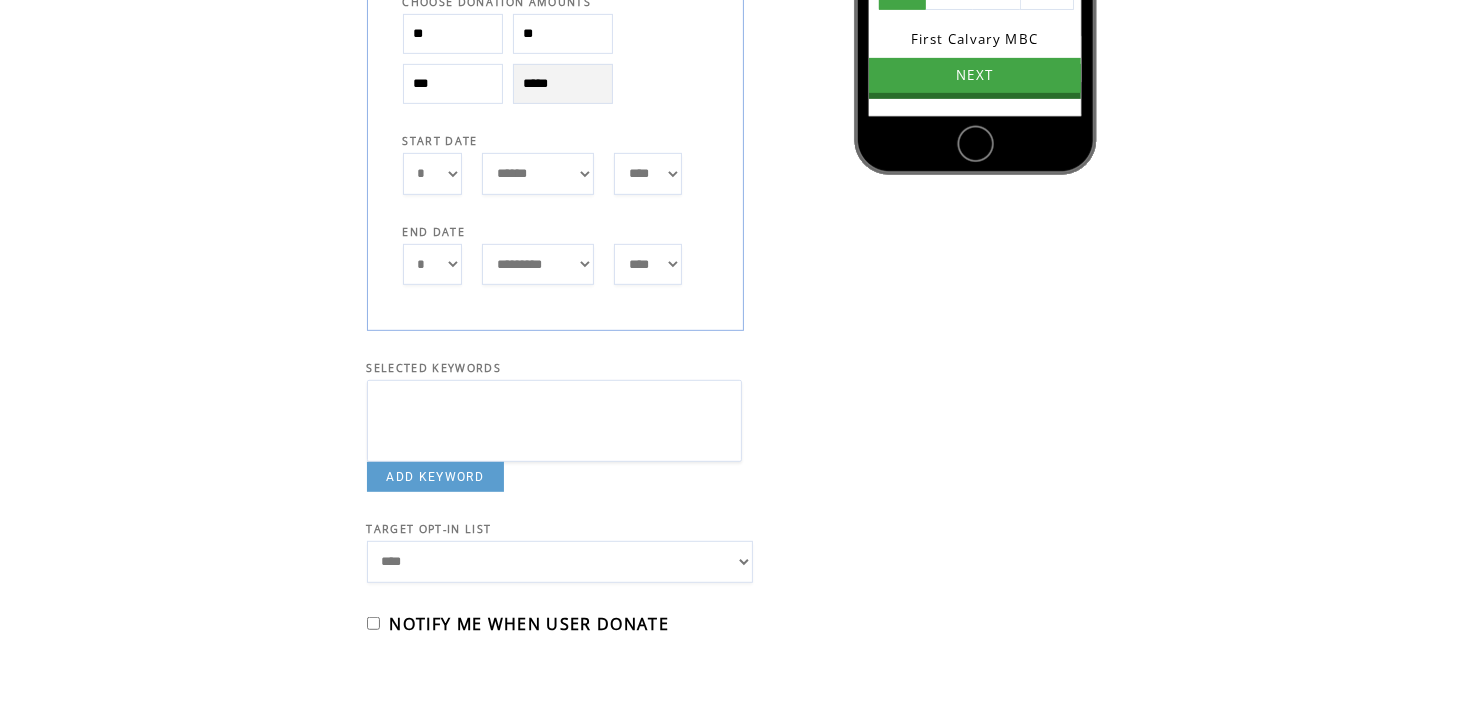 scroll, scrollTop: 900, scrollLeft: 0, axis: vertical 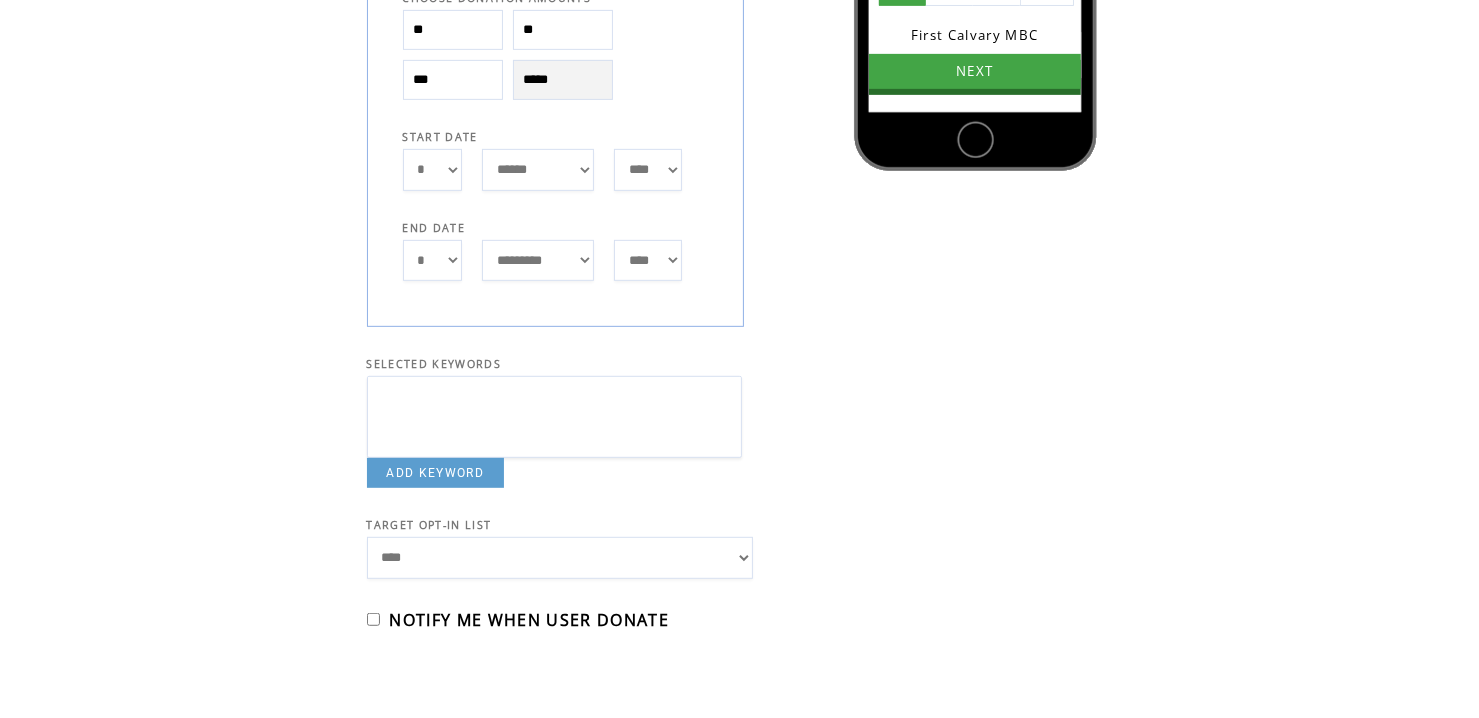 click at bounding box center [554, 417] 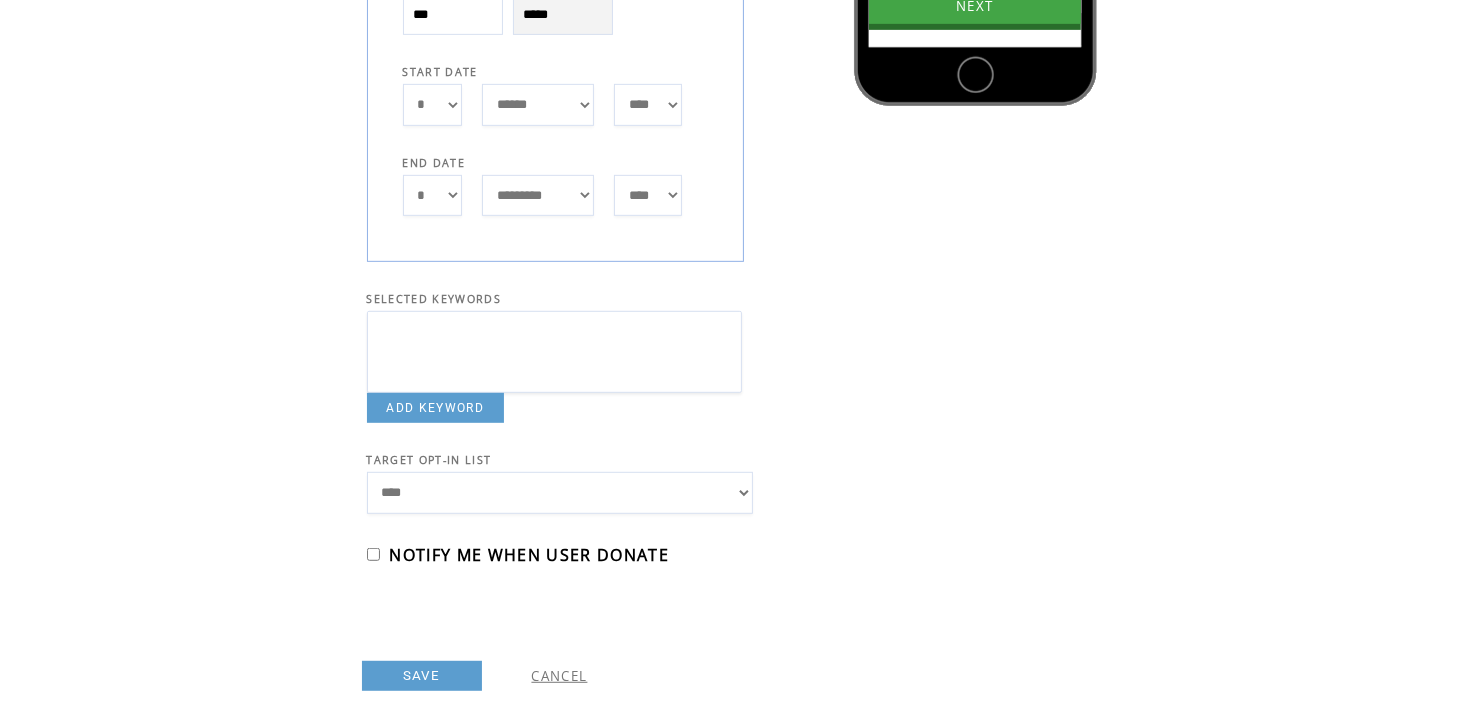 scroll, scrollTop: 1000, scrollLeft: 0, axis: vertical 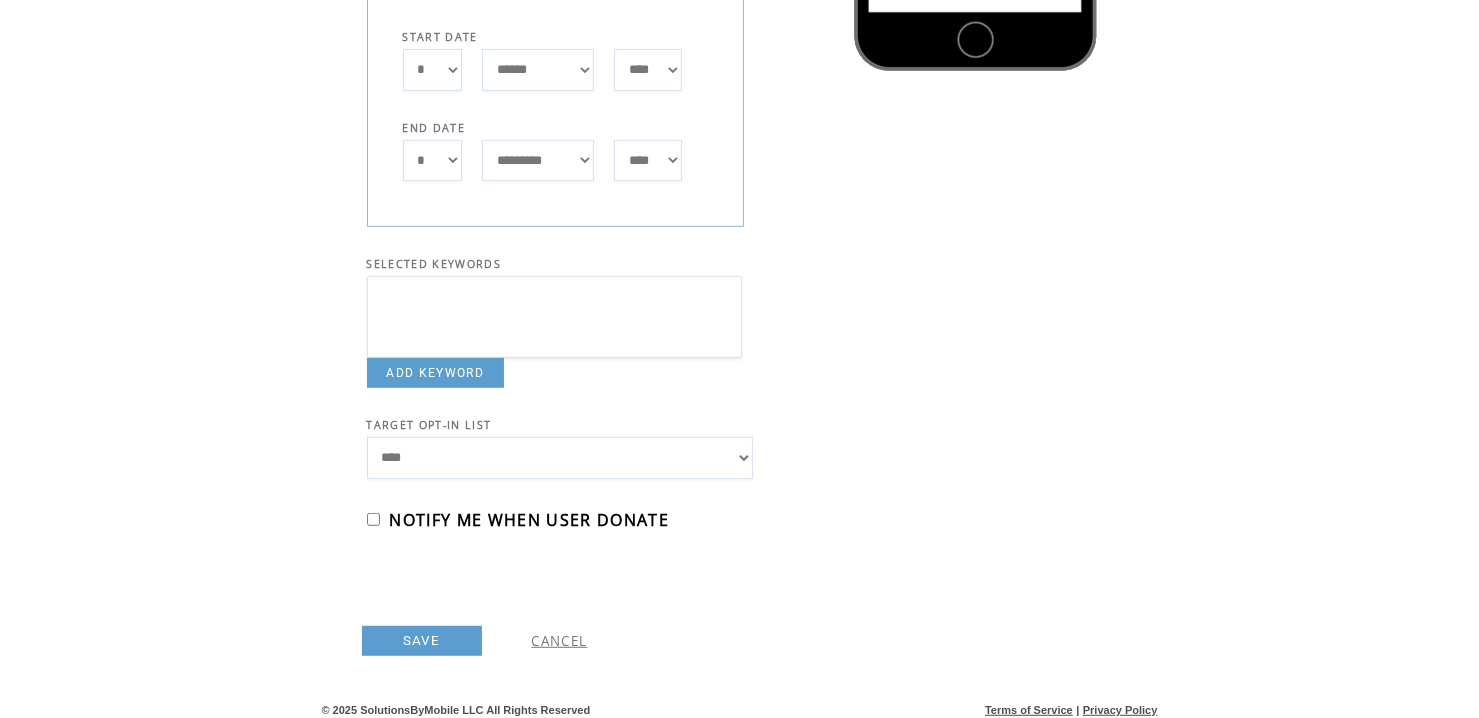 click on "**********" at bounding box center [560, 458] 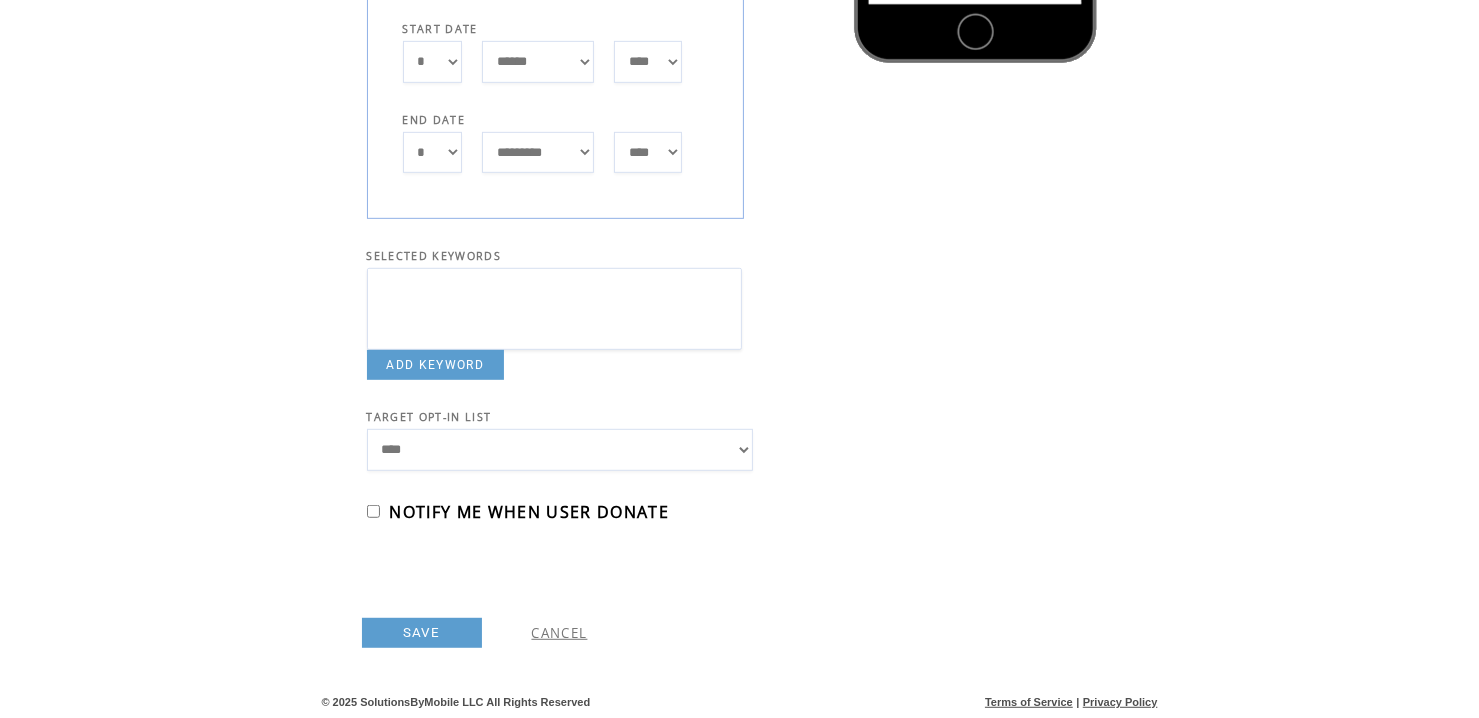 scroll, scrollTop: 1060, scrollLeft: 0, axis: vertical 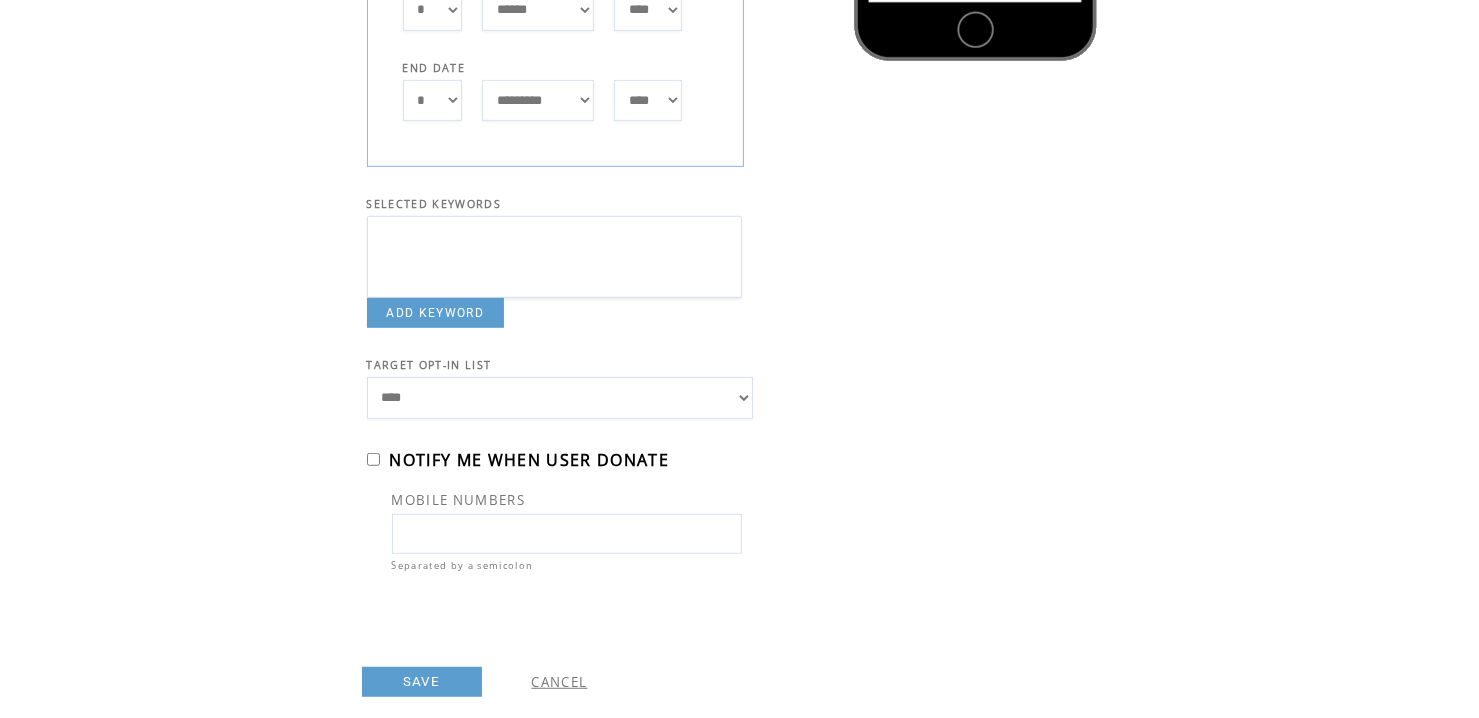 click at bounding box center [567, 534] 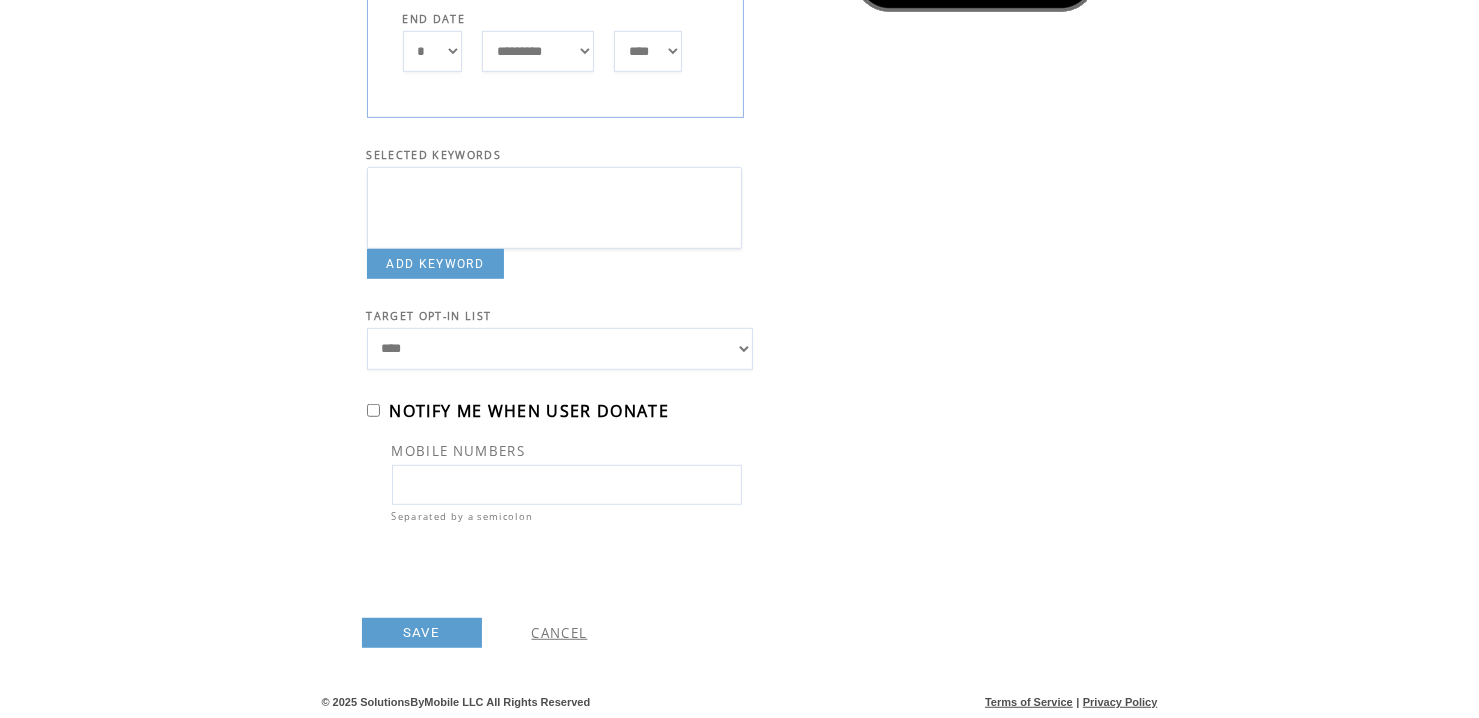 scroll, scrollTop: 1160, scrollLeft: 0, axis: vertical 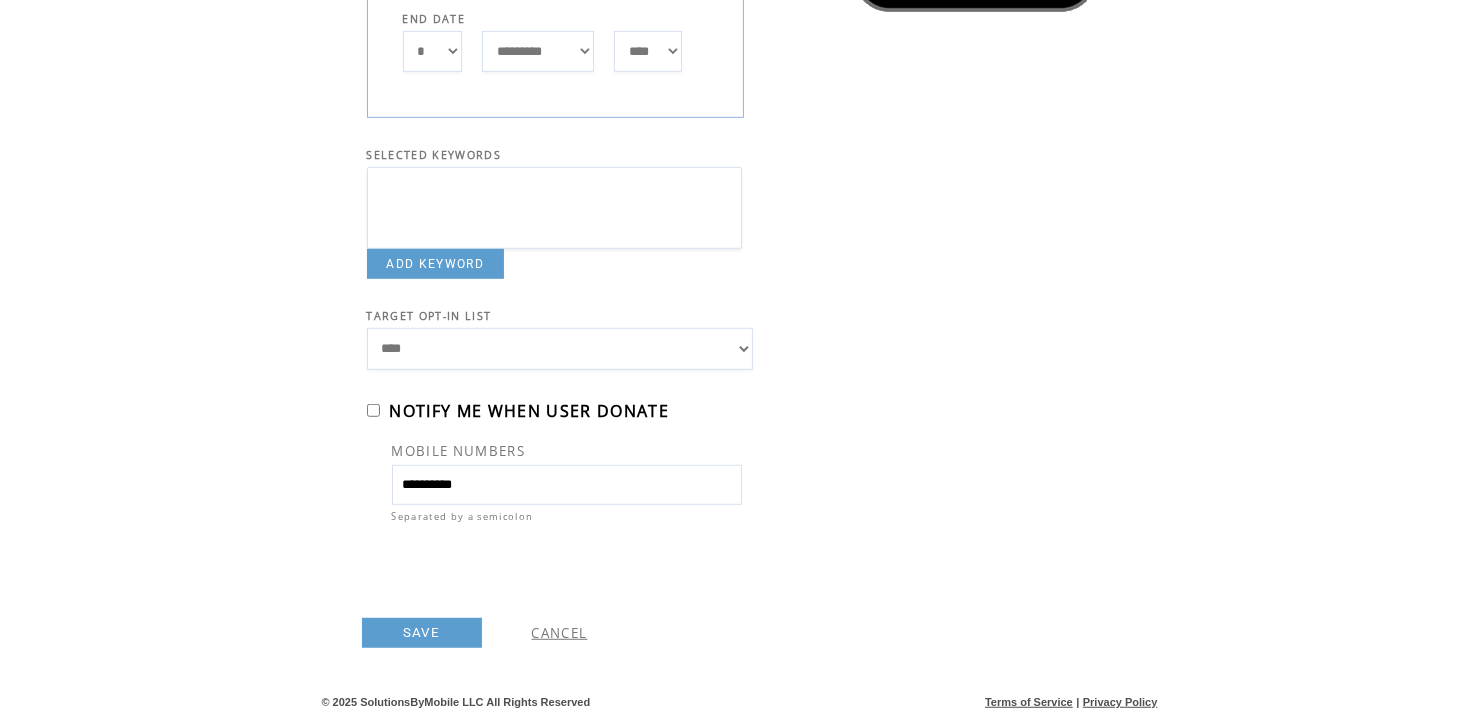 type on "**********" 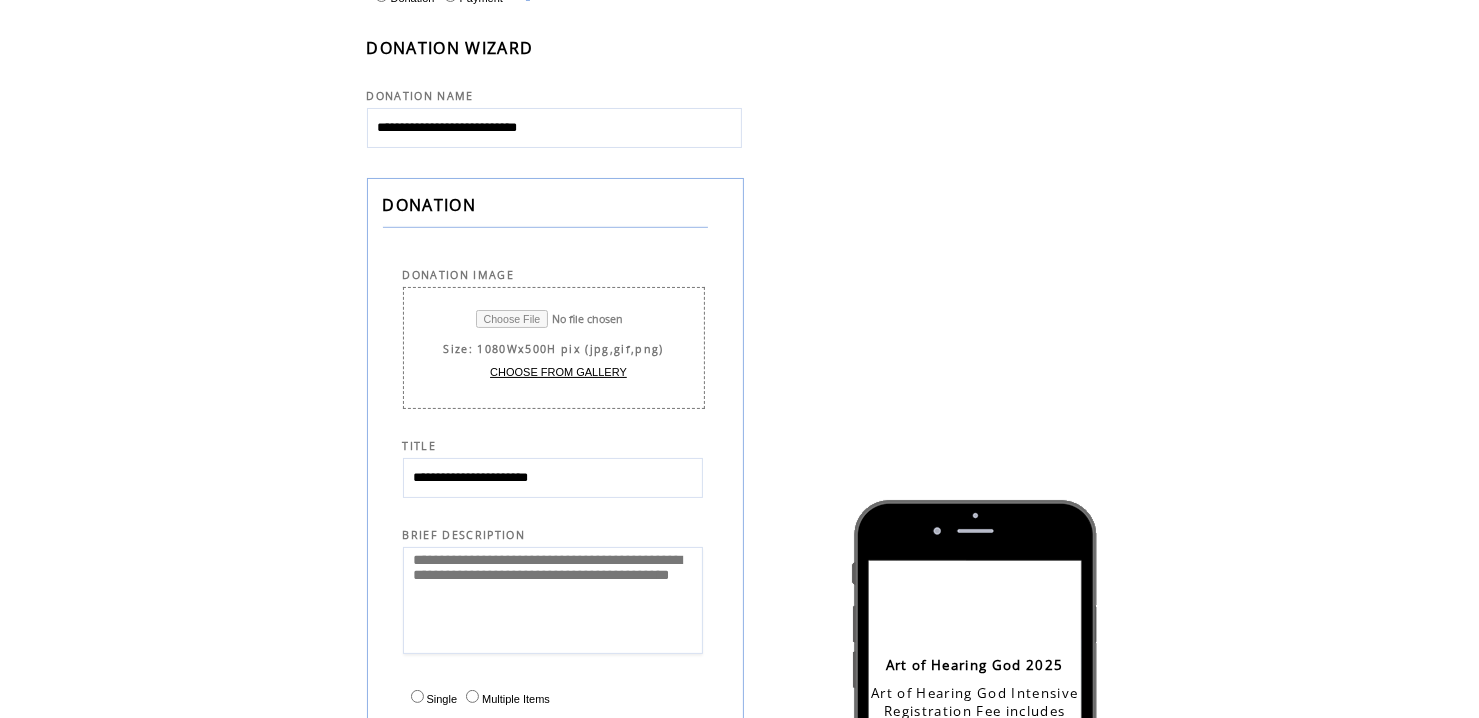 scroll, scrollTop: 0, scrollLeft: 0, axis: both 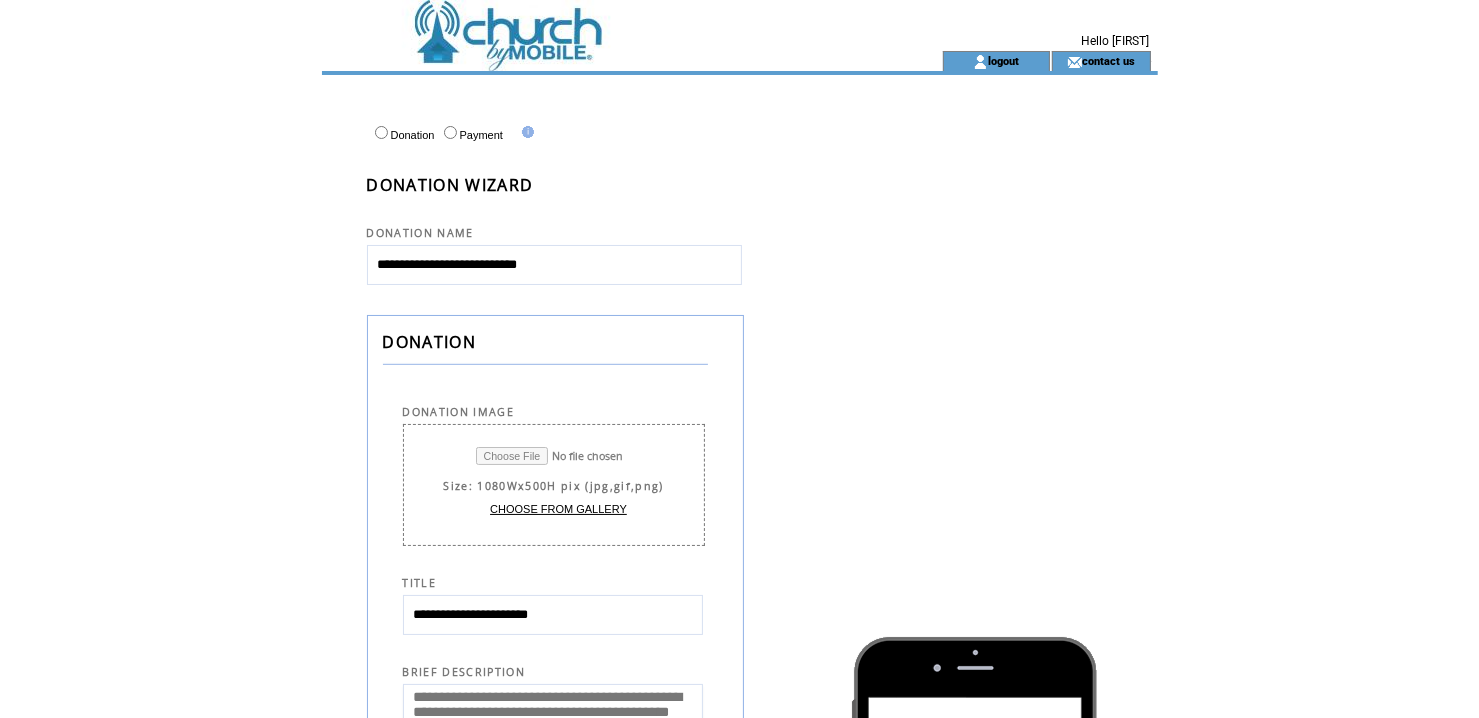 click on "CHOOSE FROM GALLERY" at bounding box center [558, 509] 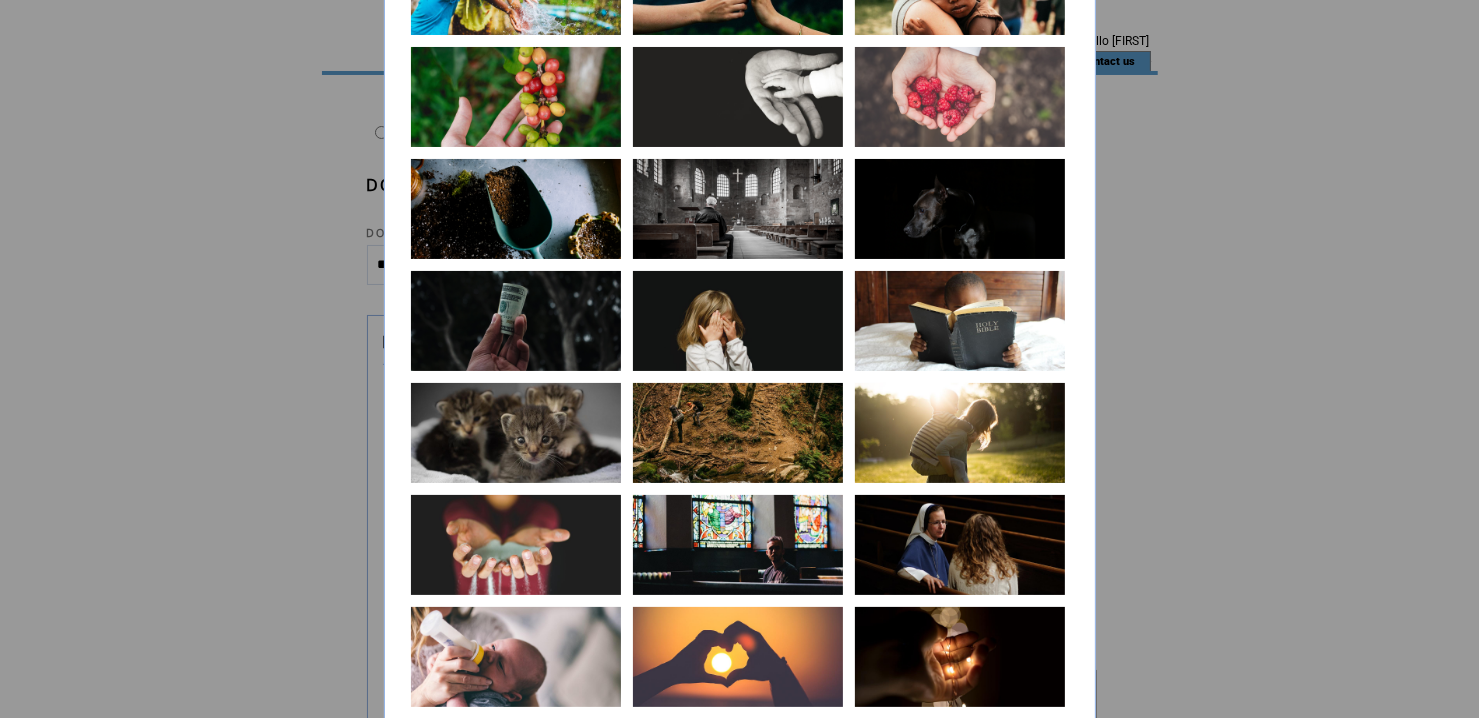 scroll, scrollTop: 173, scrollLeft: 0, axis: vertical 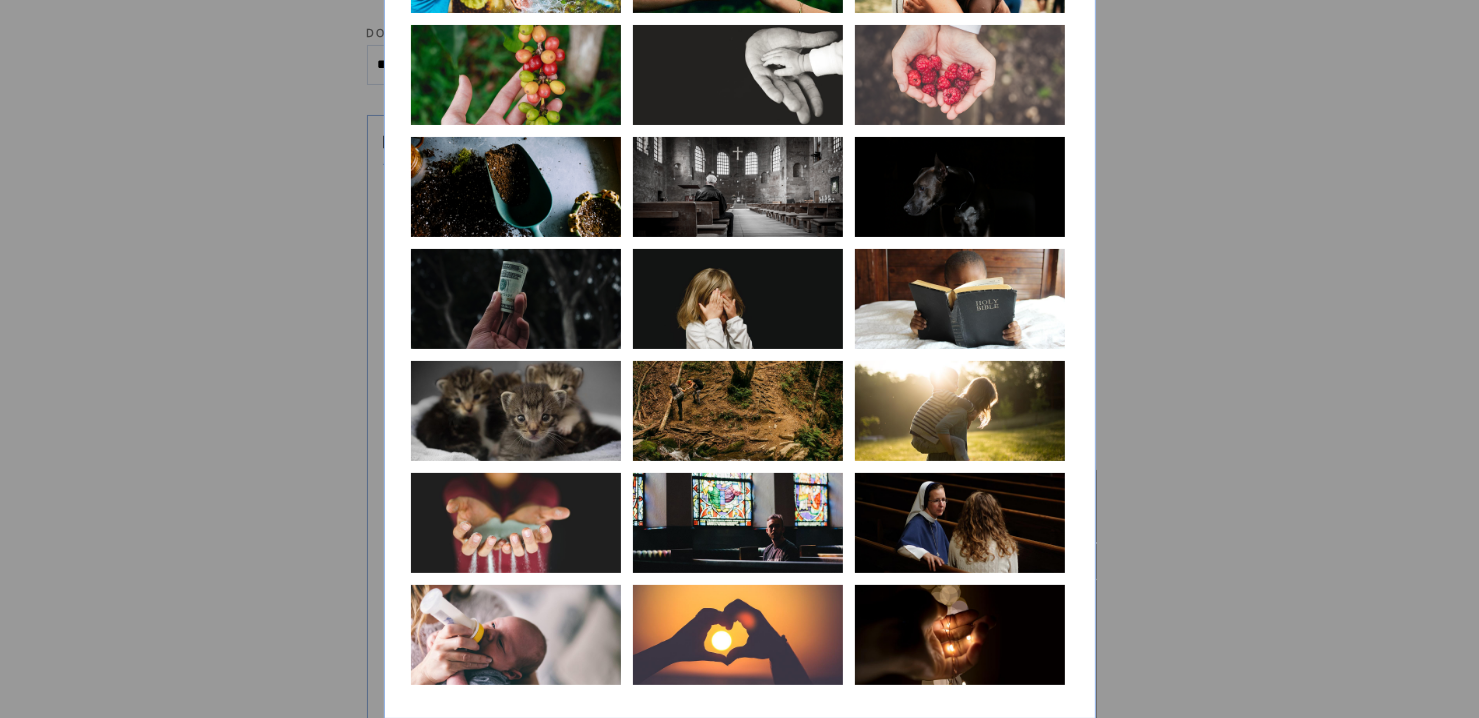 click at bounding box center (738, 523) 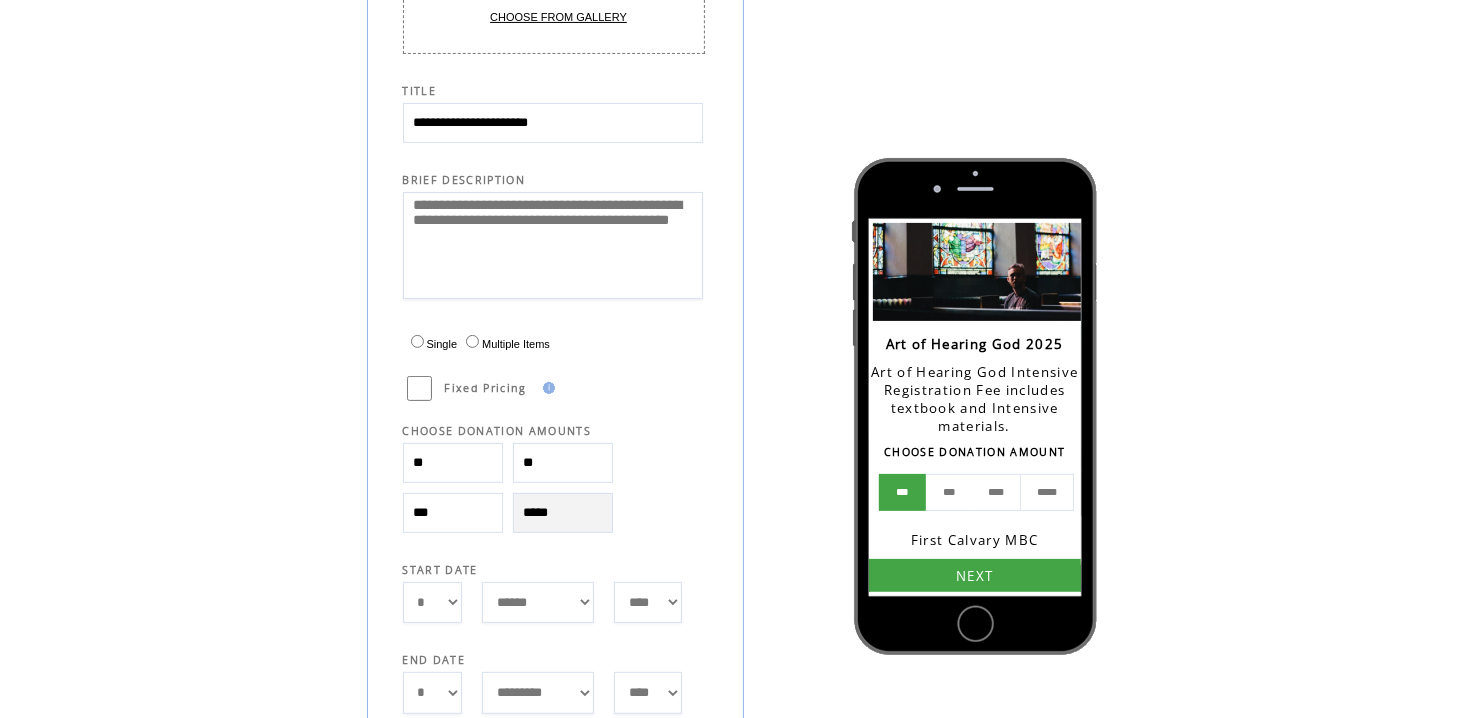 scroll, scrollTop: 500, scrollLeft: 0, axis: vertical 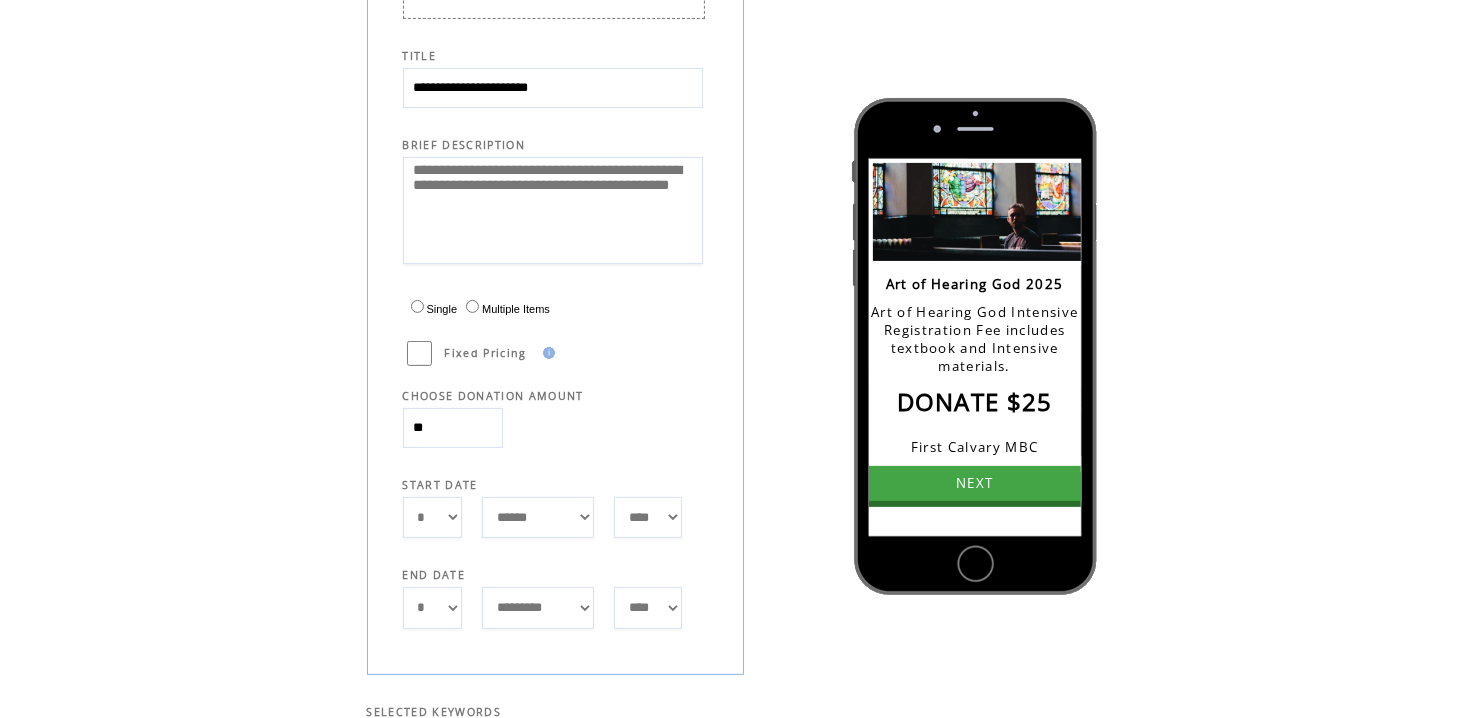 drag, startPoint x: 443, startPoint y: 424, endPoint x: 389, endPoint y: 423, distance: 54.00926 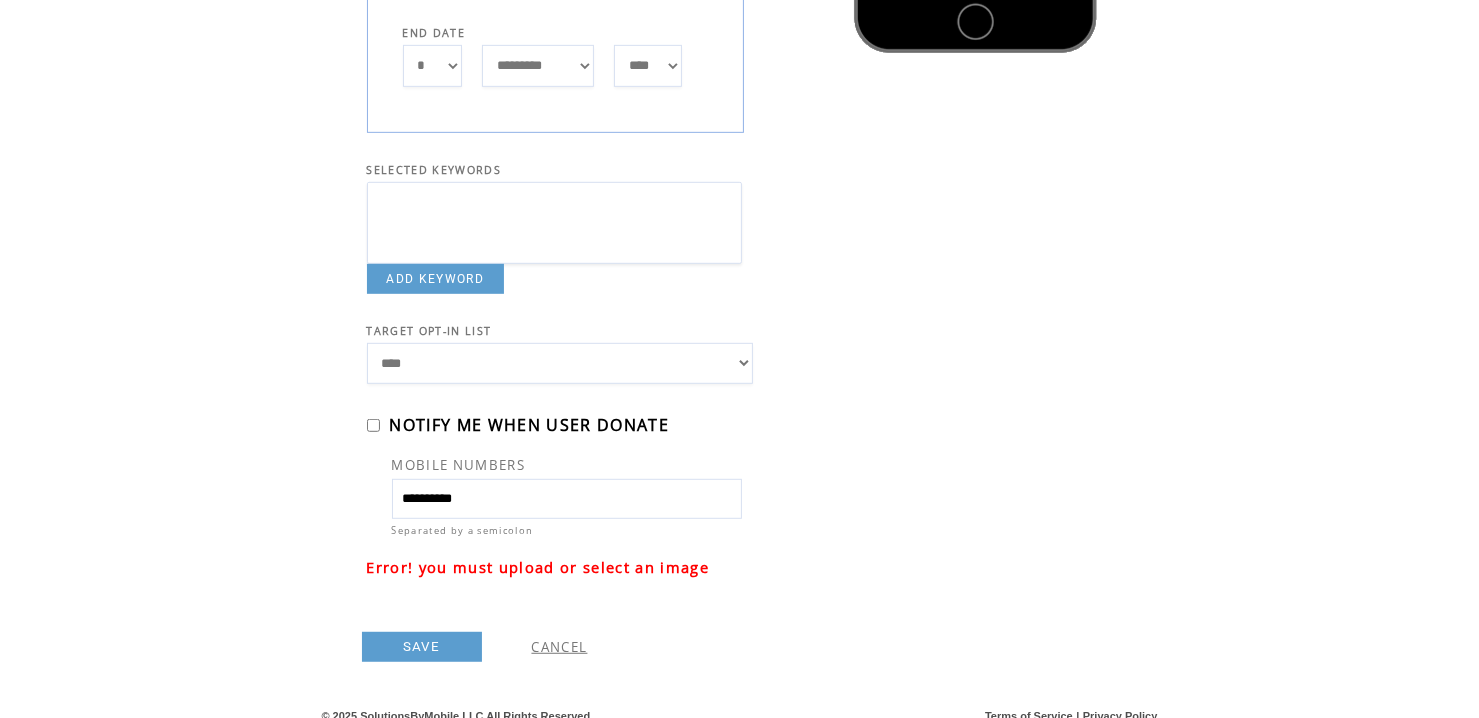 scroll, scrollTop: 1082, scrollLeft: 0, axis: vertical 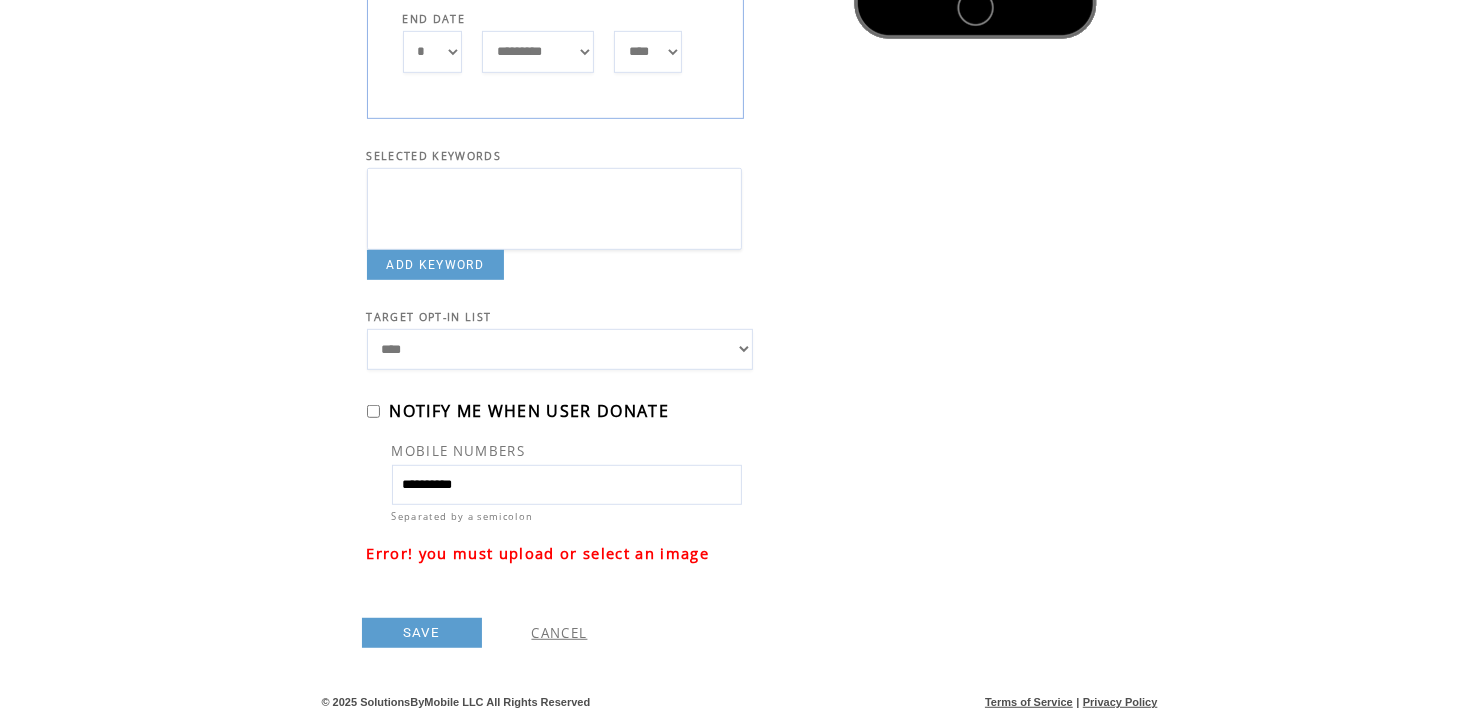 type on "***" 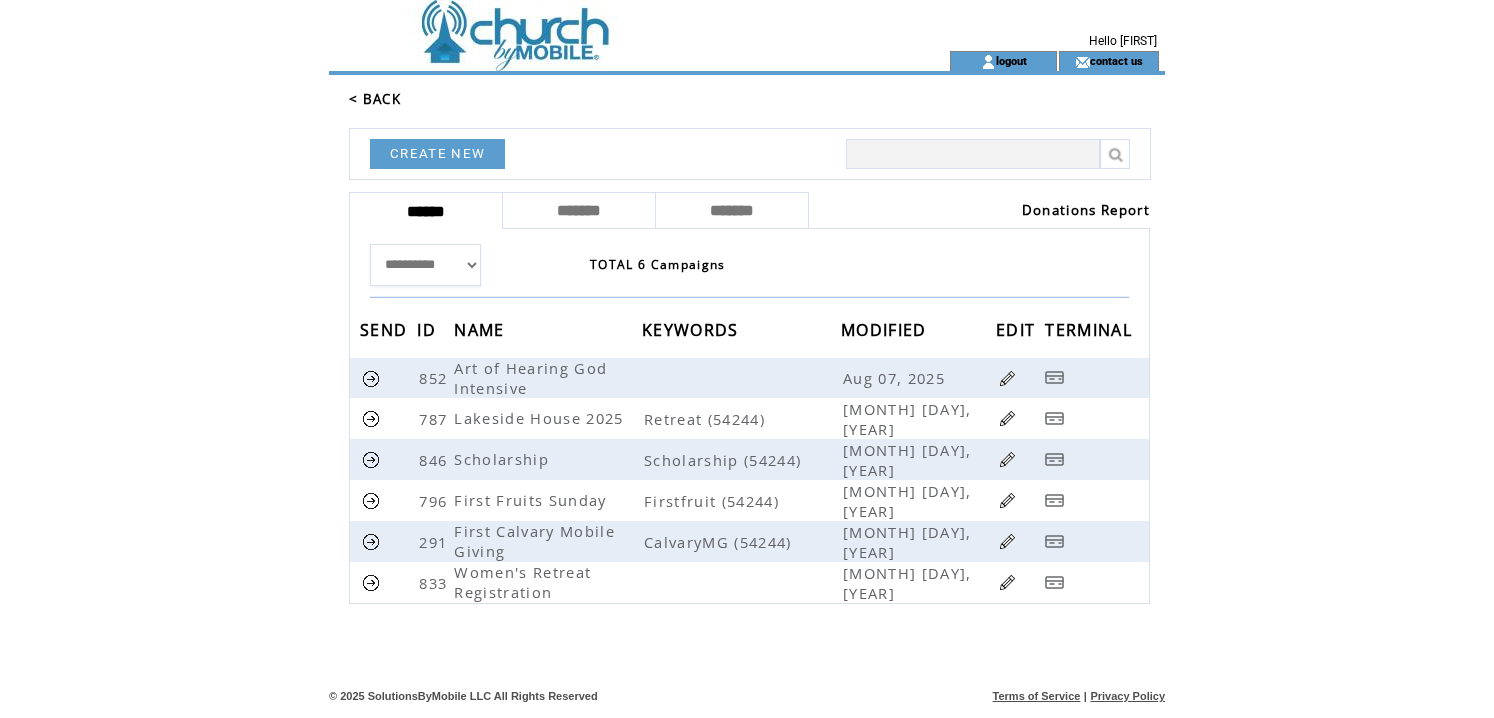 scroll, scrollTop: 0, scrollLeft: 0, axis: both 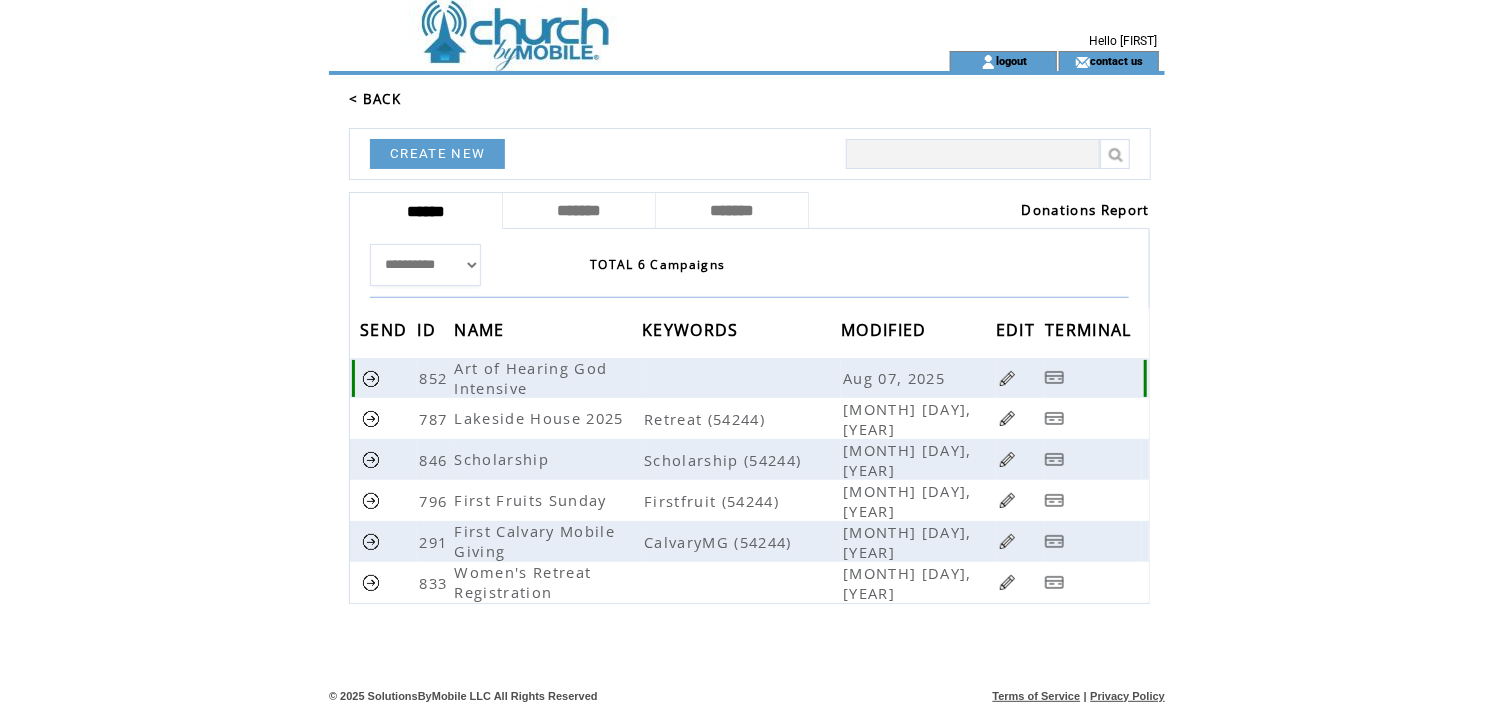 click at bounding box center [1007, 378] 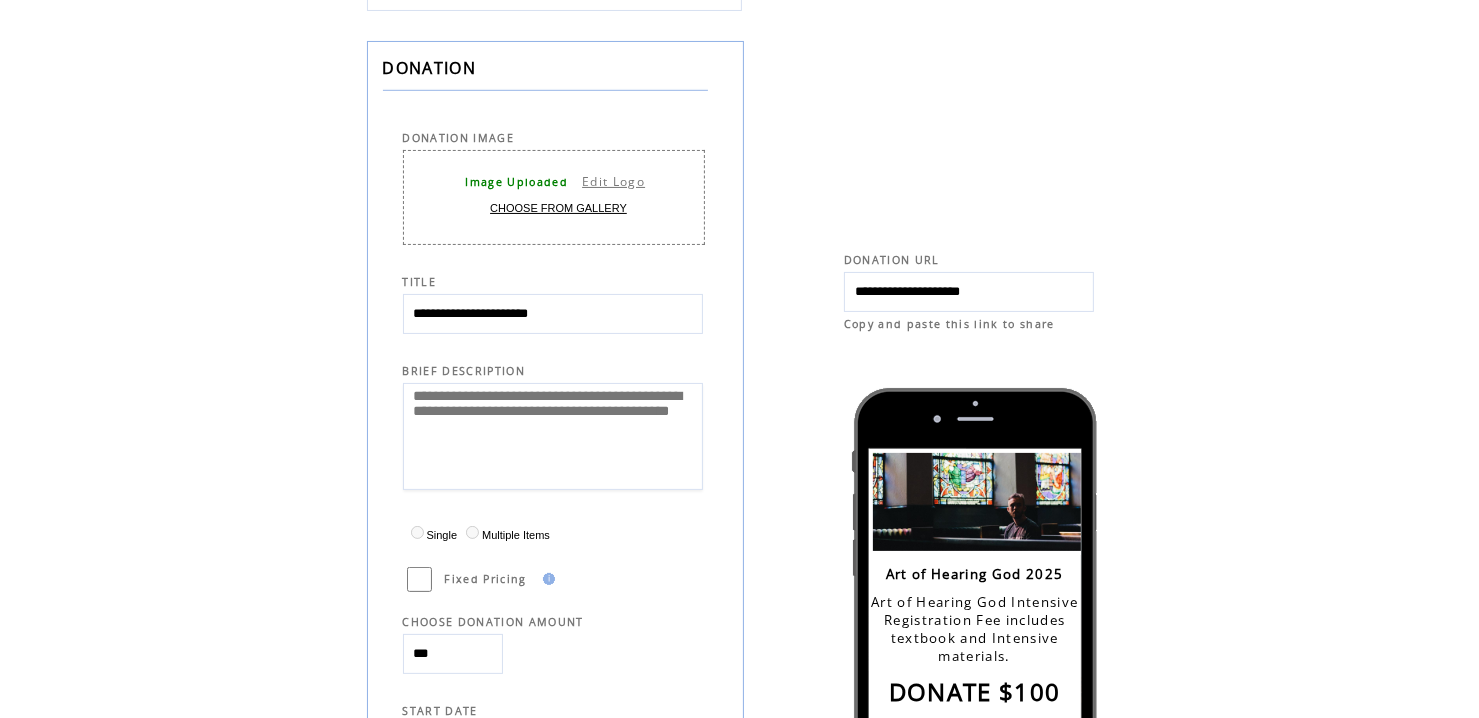 scroll, scrollTop: 300, scrollLeft: 0, axis: vertical 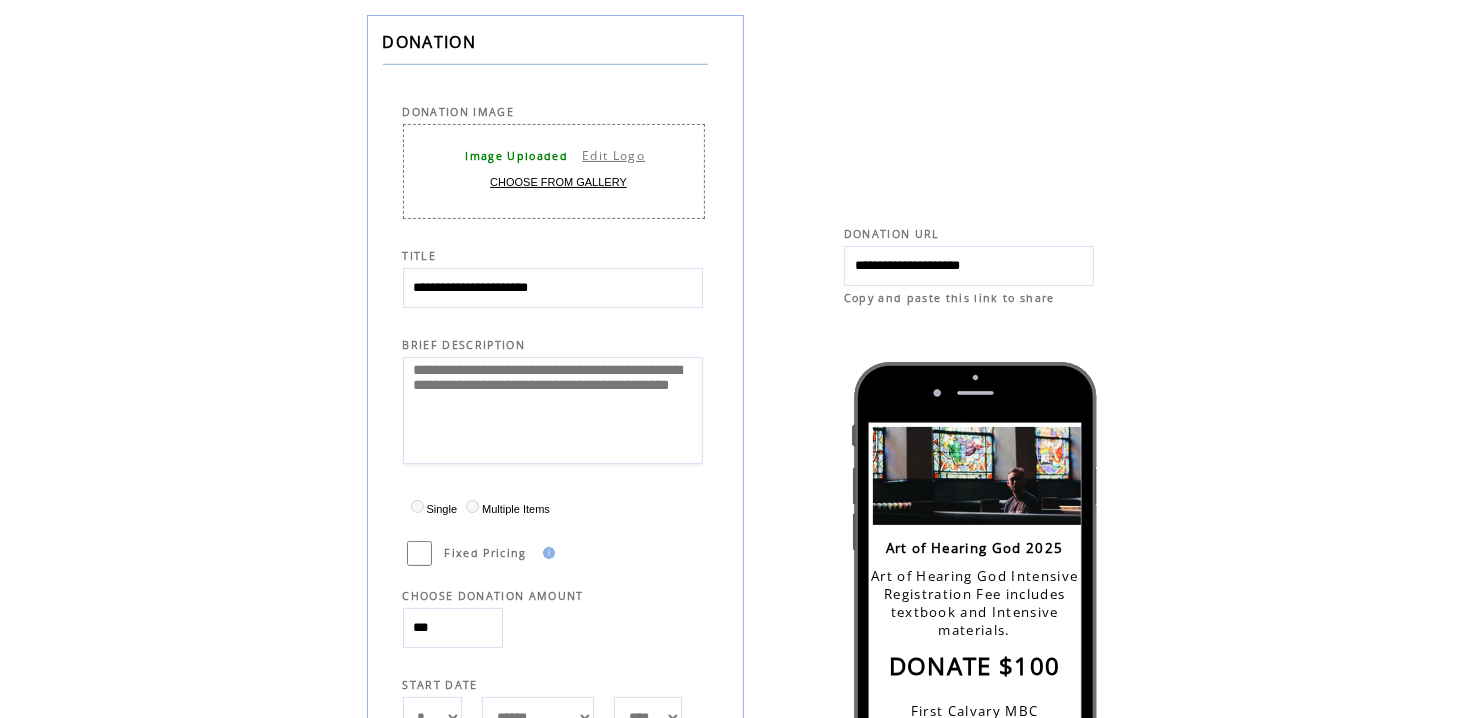 click on "**********" at bounding box center (969, 266) 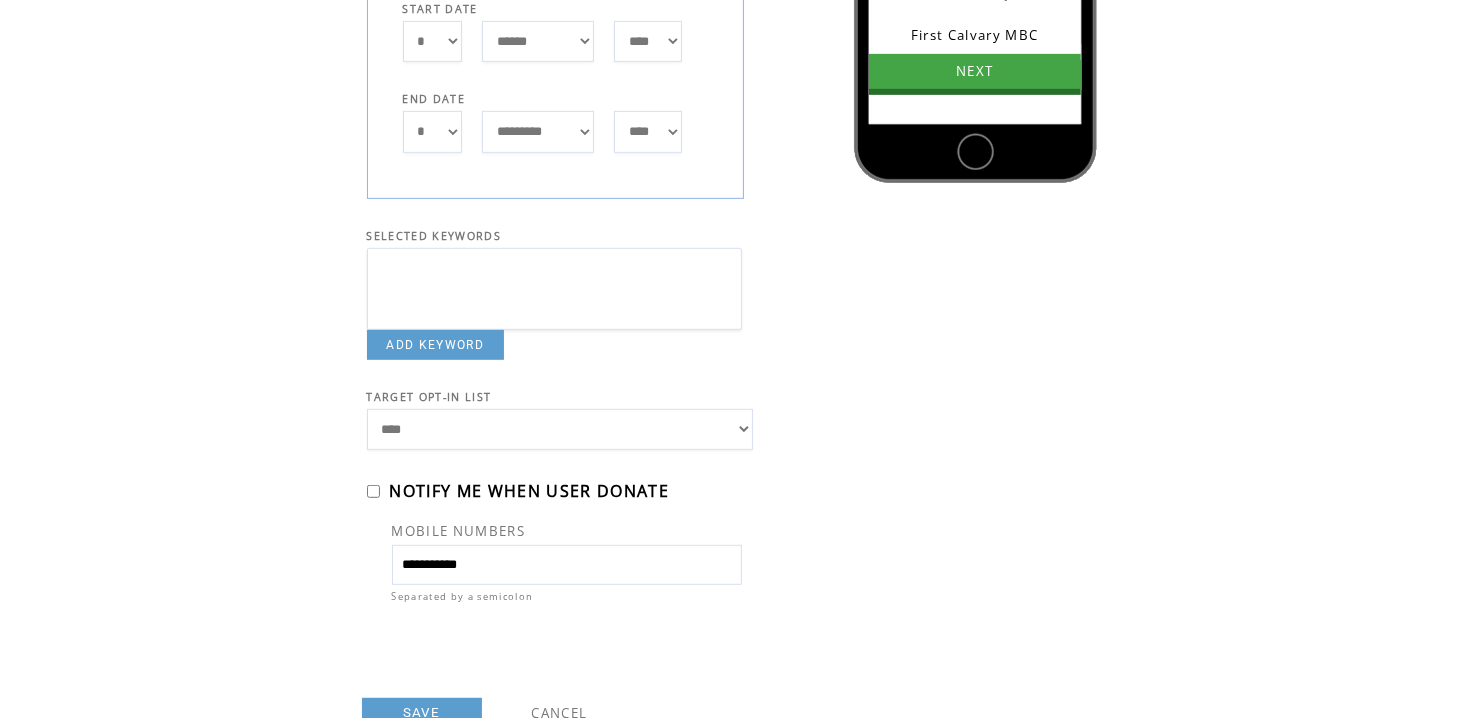 scroll, scrollTop: 1082, scrollLeft: 0, axis: vertical 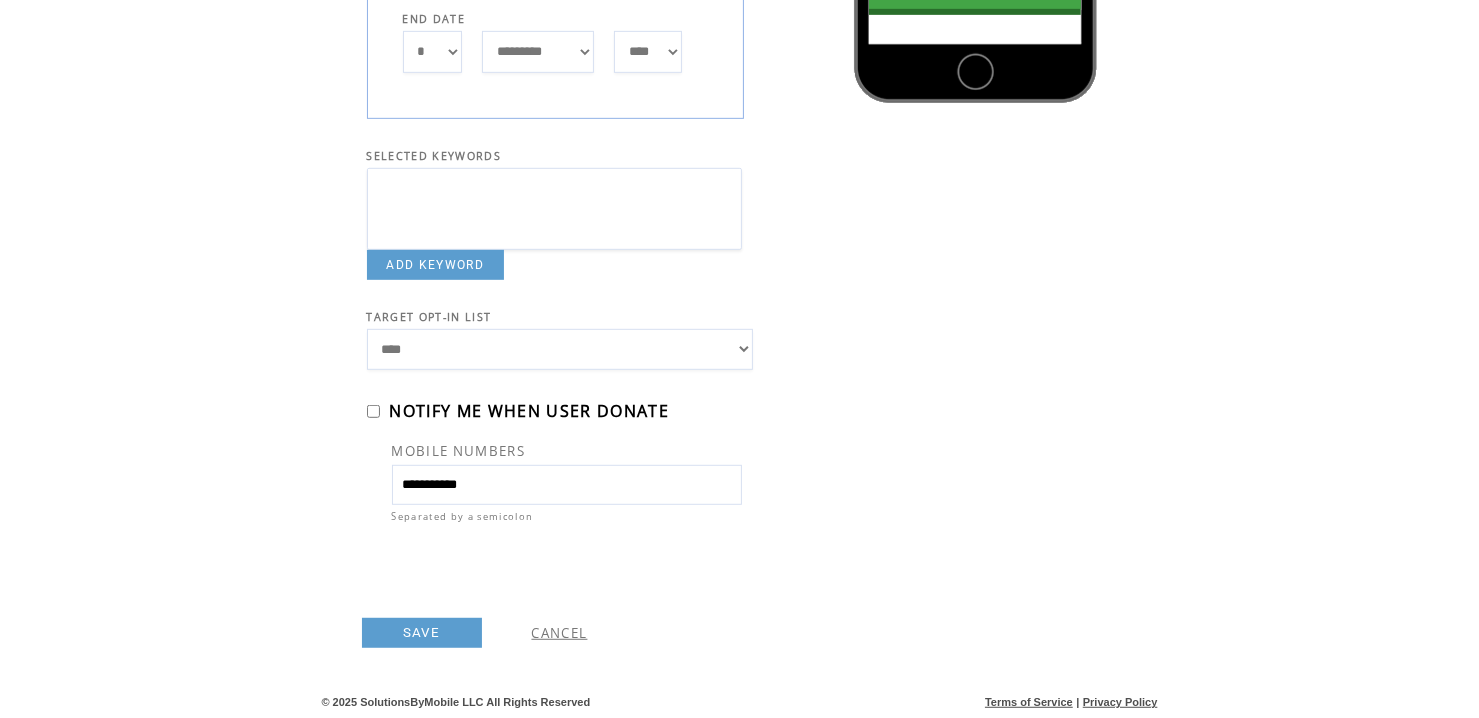 click on "SAVE" at bounding box center (422, 633) 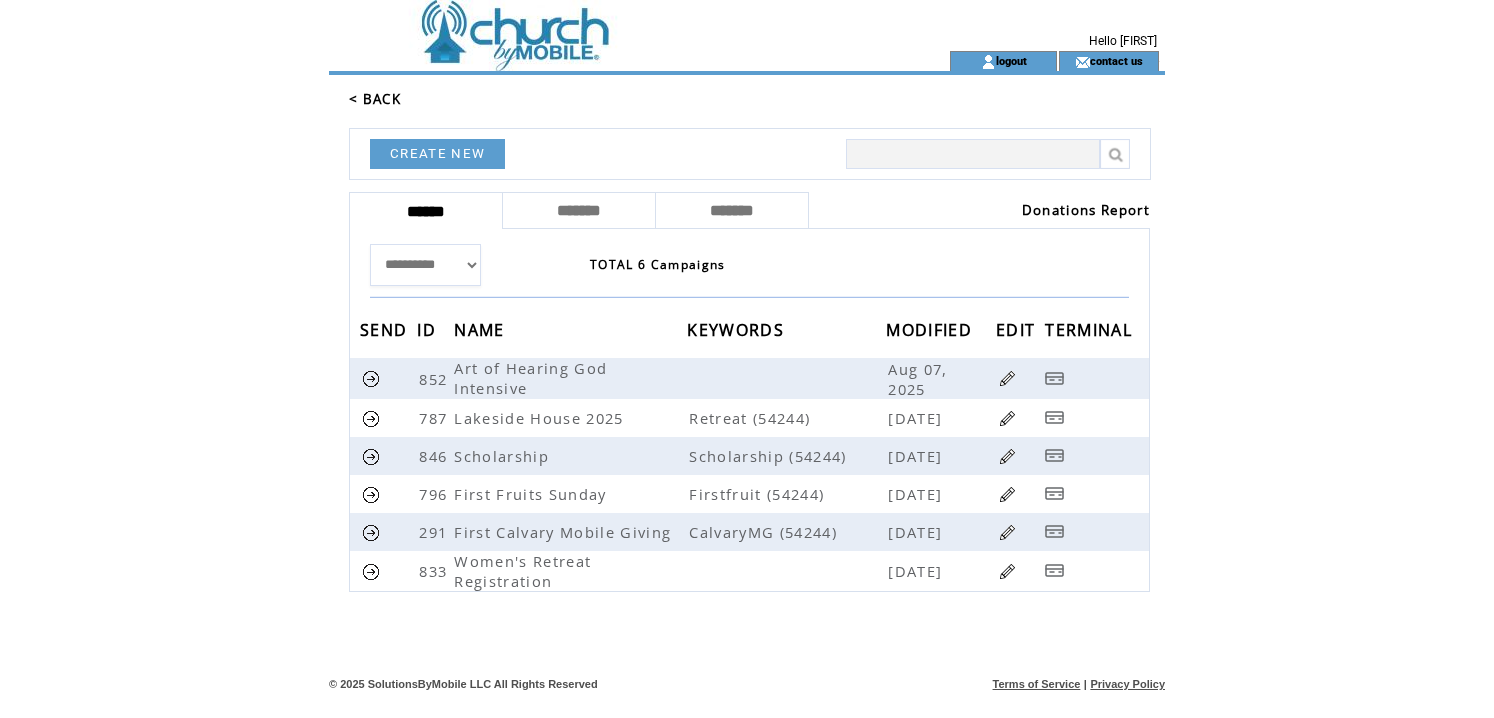 scroll, scrollTop: 0, scrollLeft: 0, axis: both 